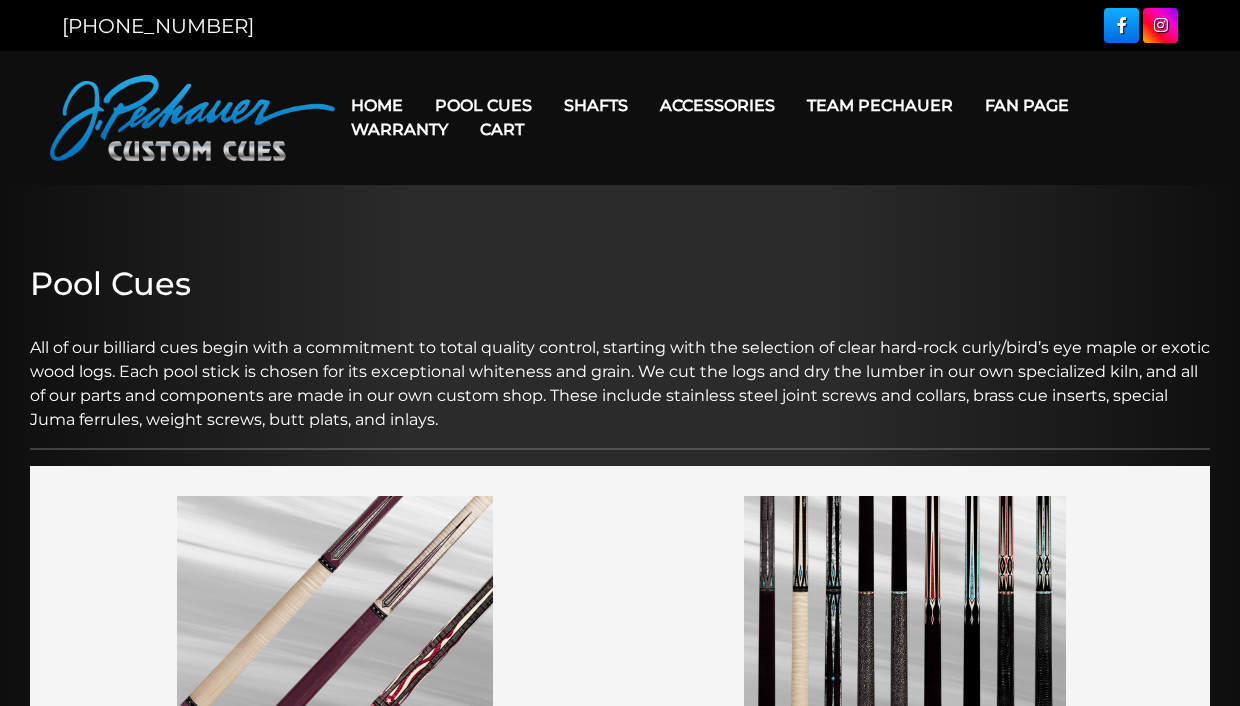 scroll, scrollTop: 0, scrollLeft: 0, axis: both 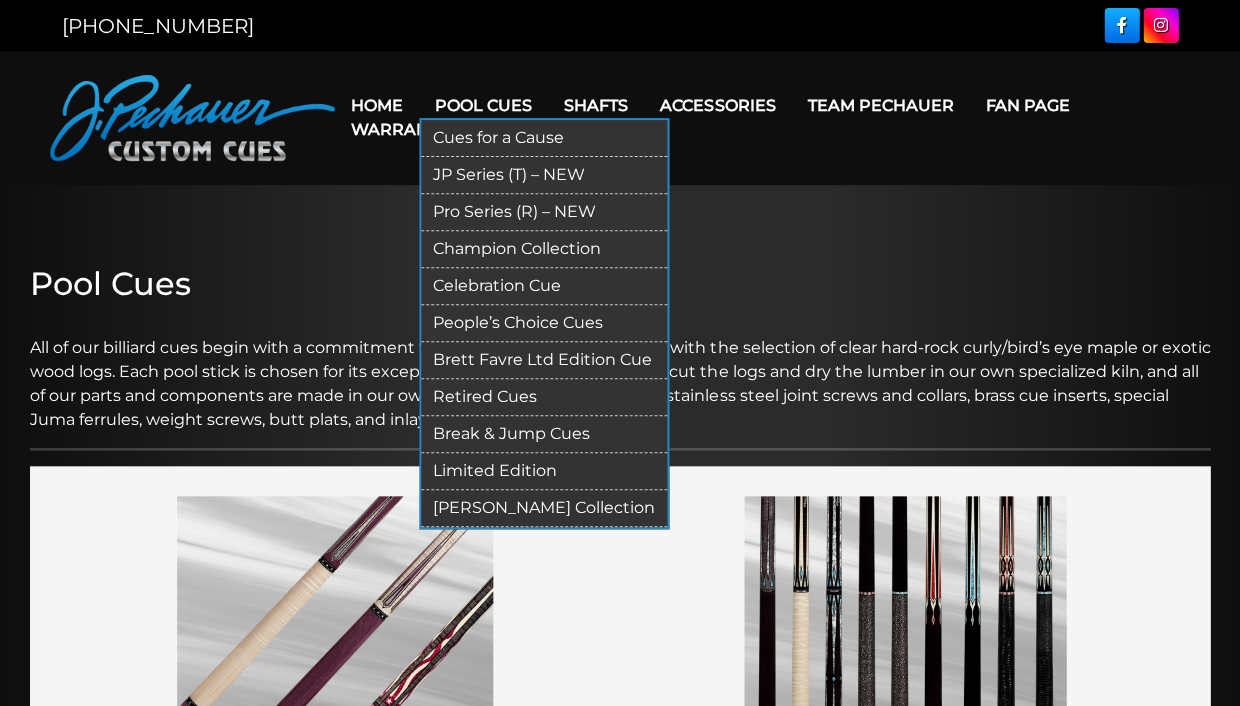 click on "Retired Cues" at bounding box center [544, 397] 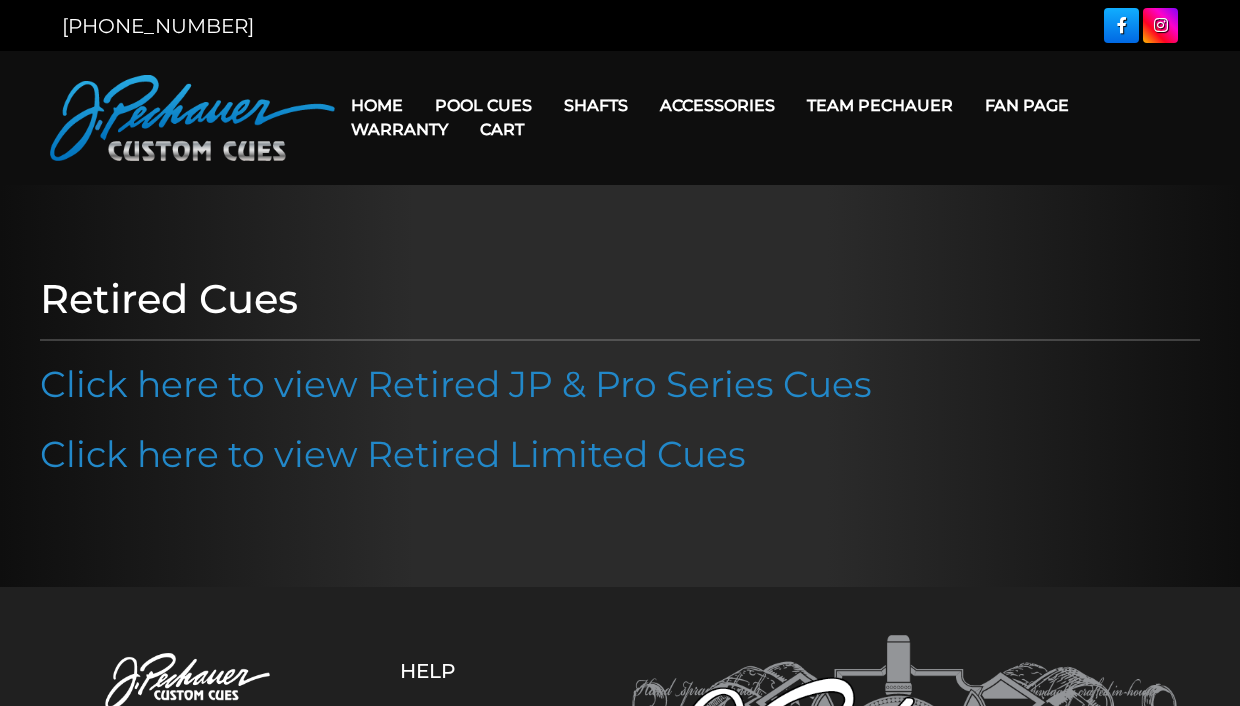 scroll, scrollTop: 0, scrollLeft: 0, axis: both 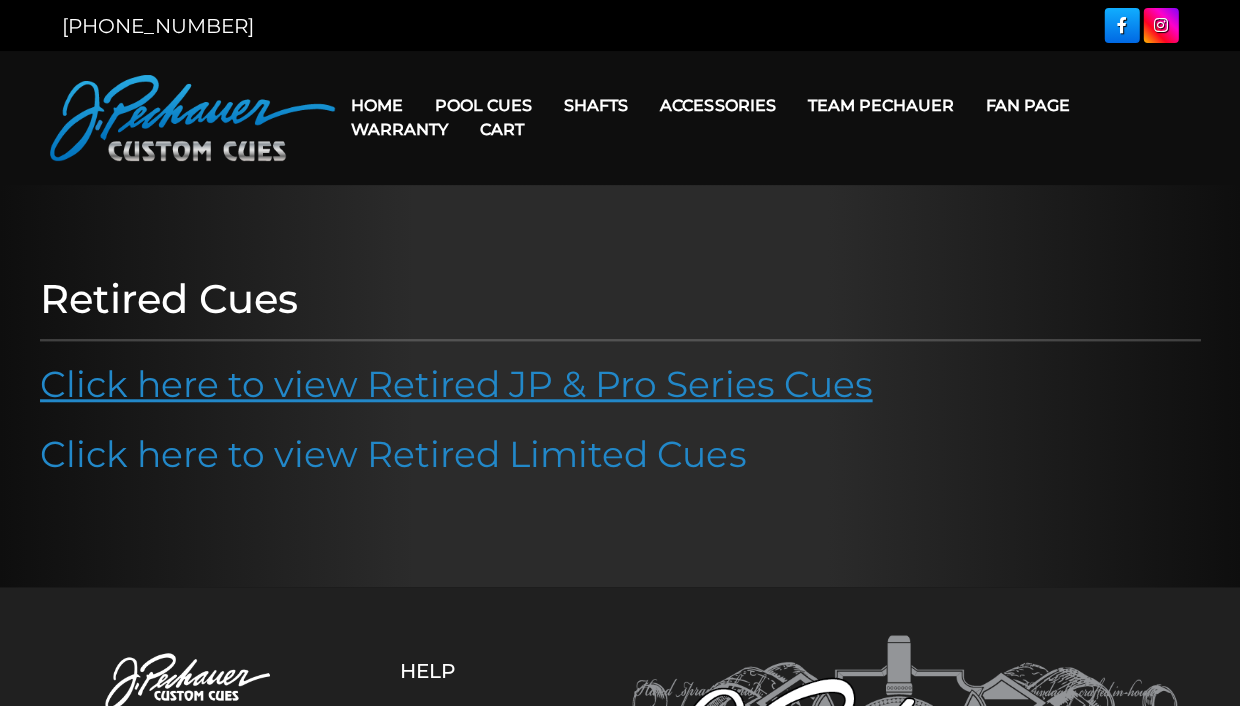 click on "Click here to view Retired JP & Pro Series Cues" at bounding box center [456, 384] 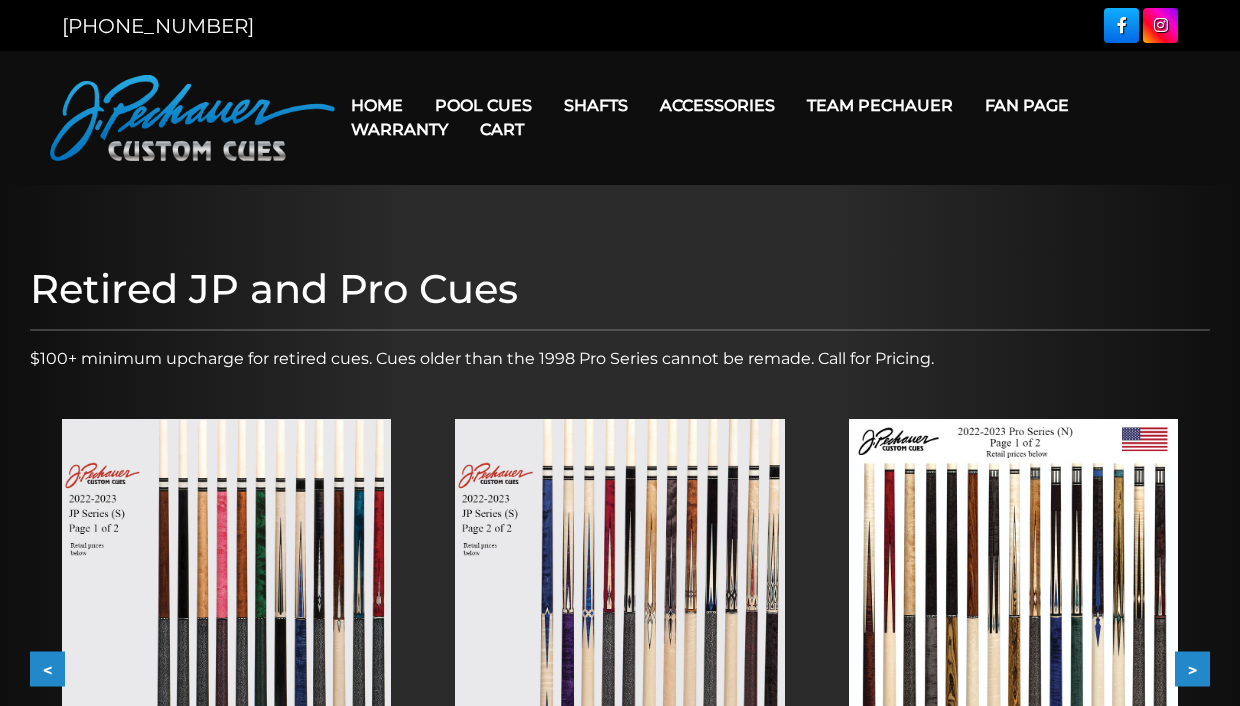 scroll, scrollTop: 0, scrollLeft: 0, axis: both 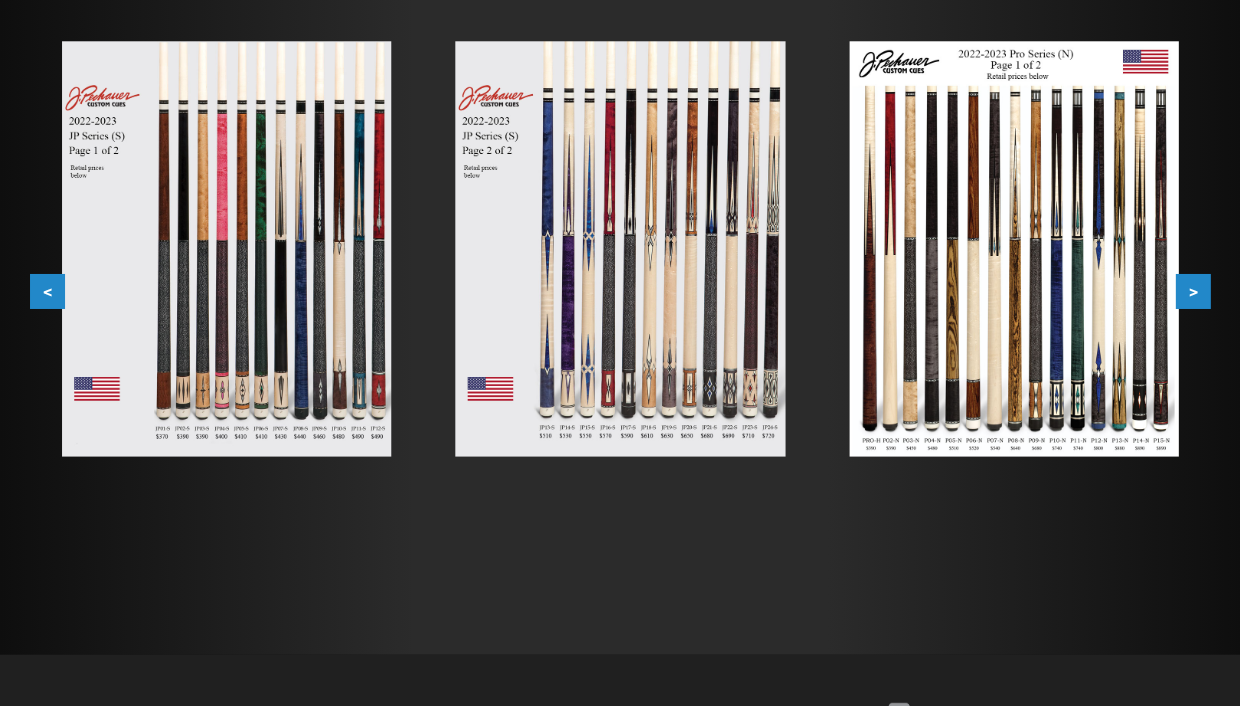click on ">" at bounding box center [1192, 291] 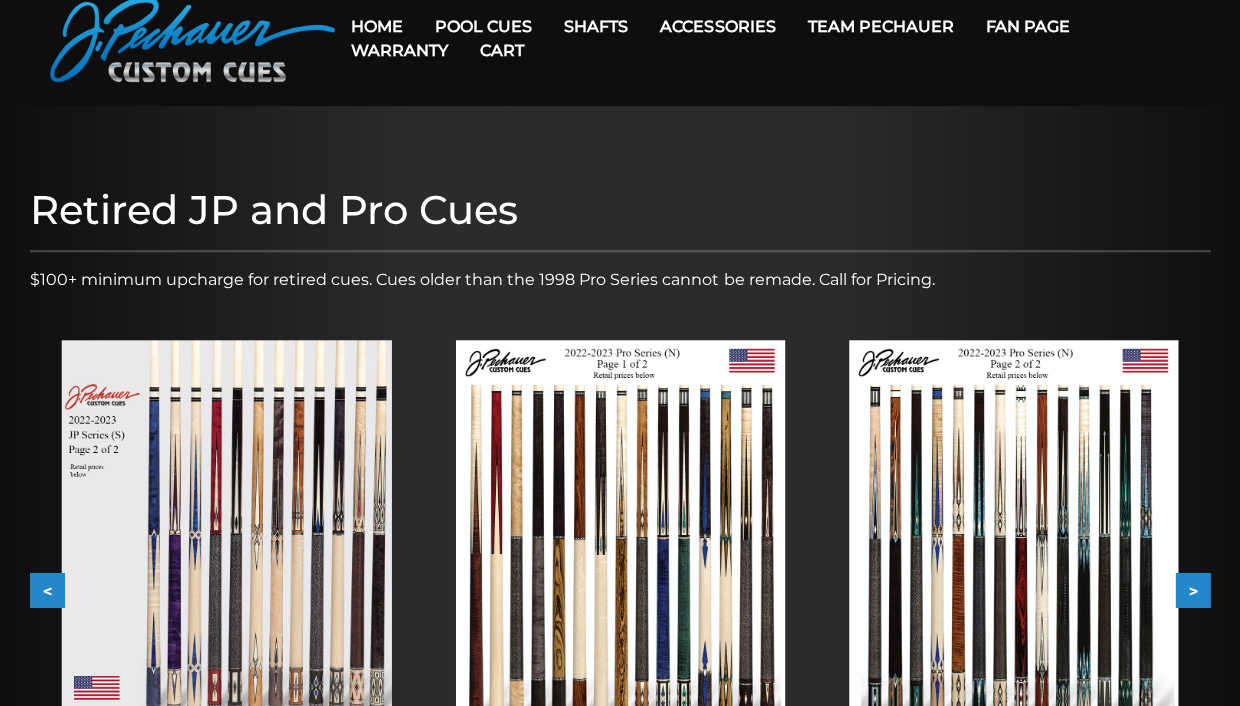scroll, scrollTop: 45, scrollLeft: 0, axis: vertical 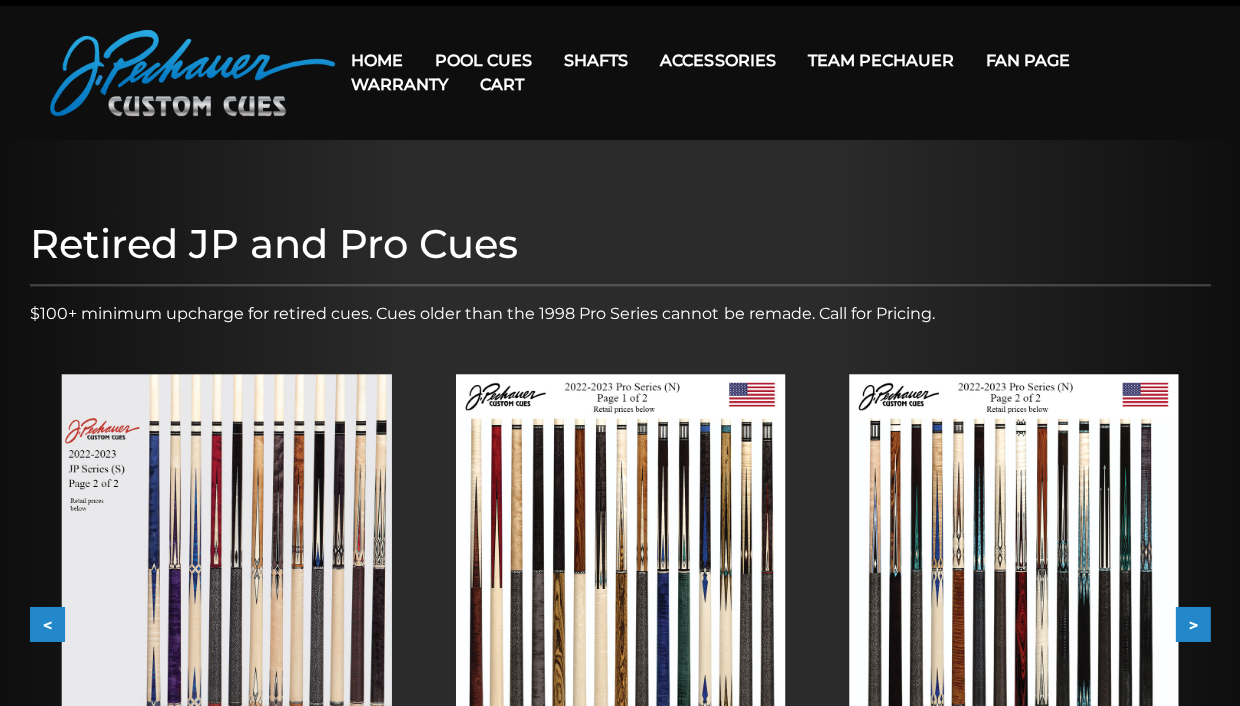 click on ">" at bounding box center (1192, 624) 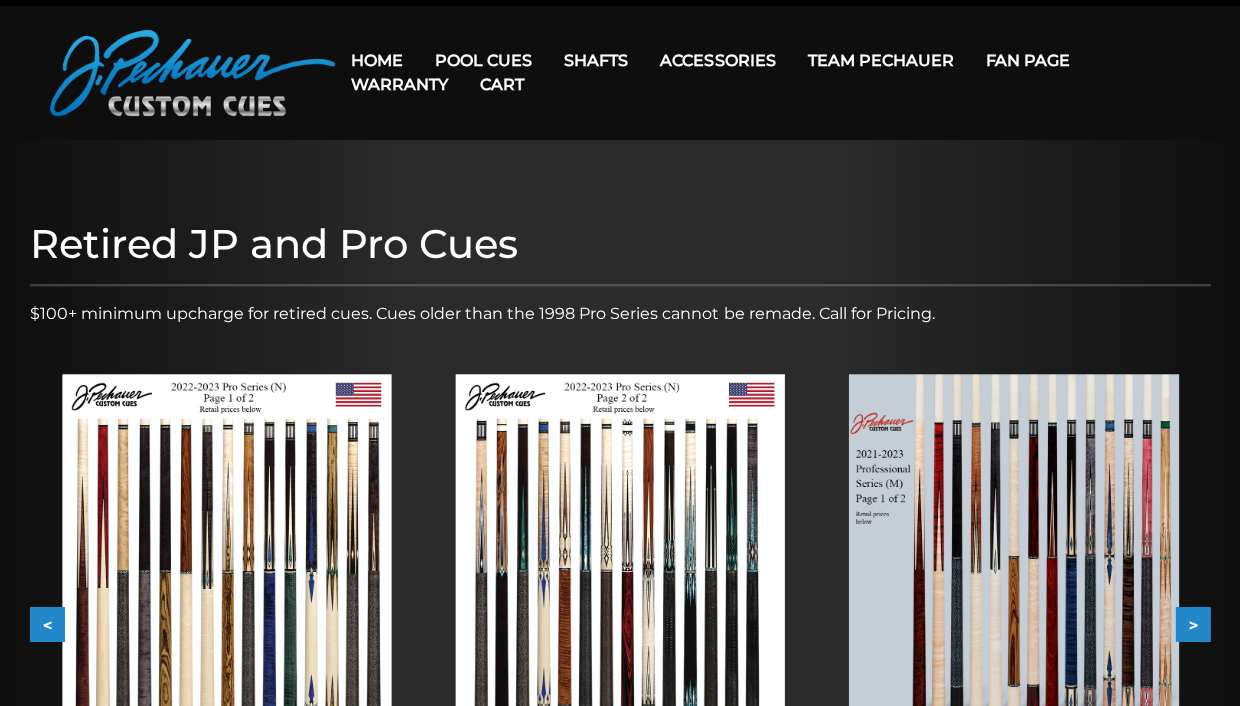 click on ">" at bounding box center [1192, 624] 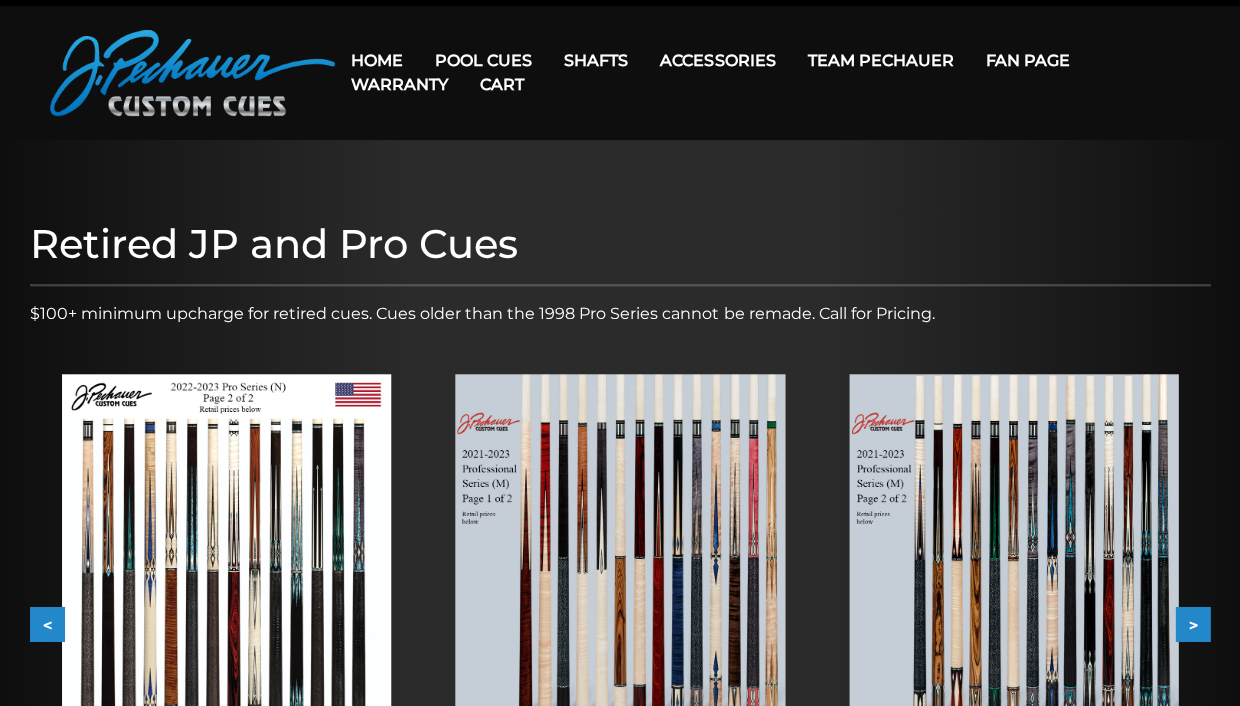 click on ">" at bounding box center [1192, 624] 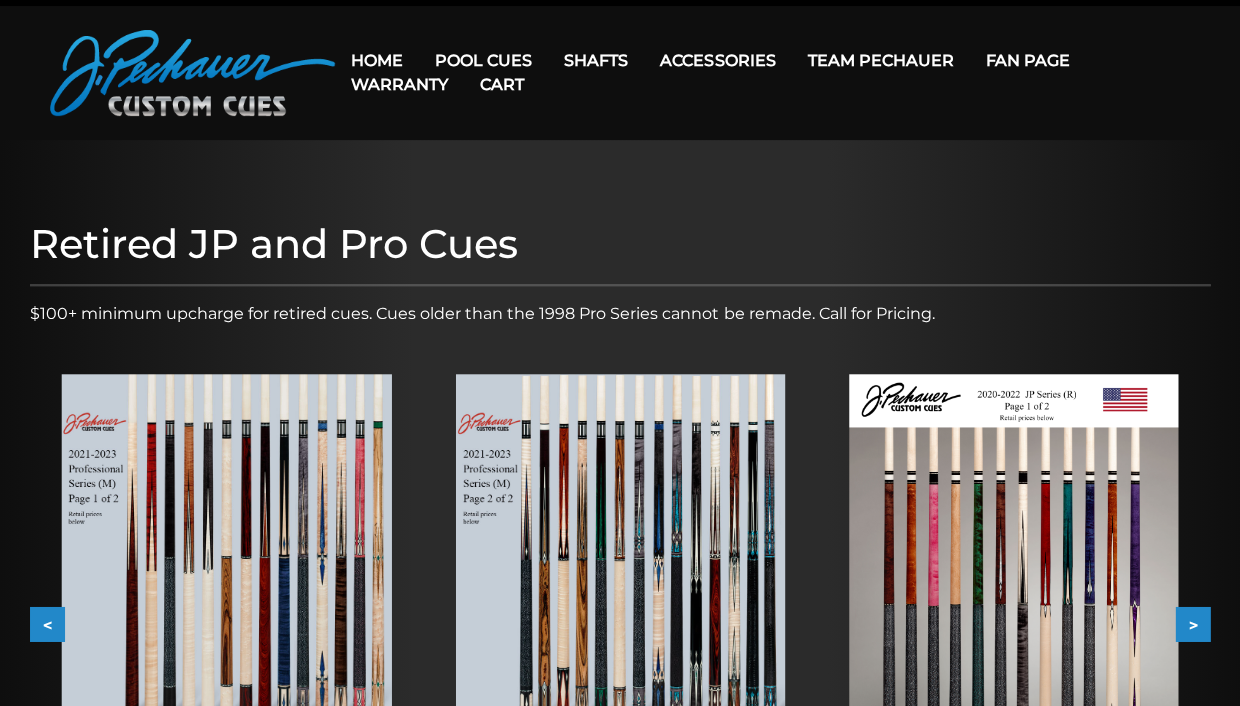 click on ">" at bounding box center [1192, 624] 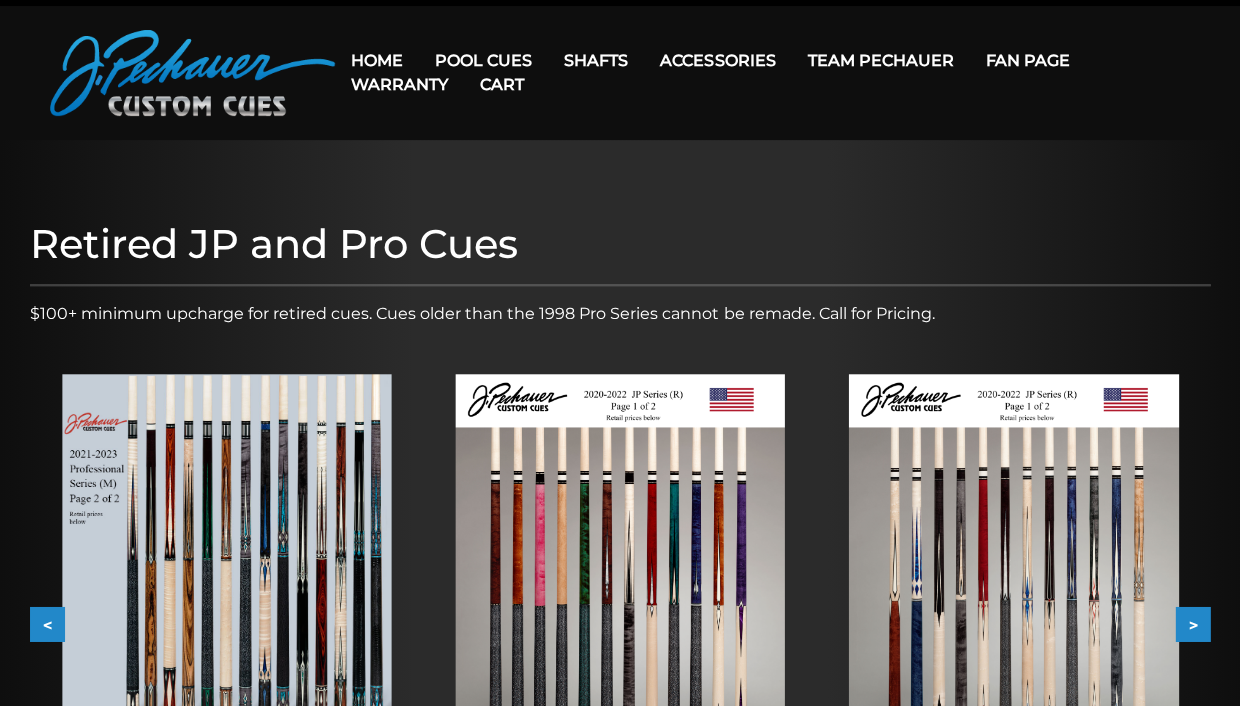 click on ">" at bounding box center (1192, 624) 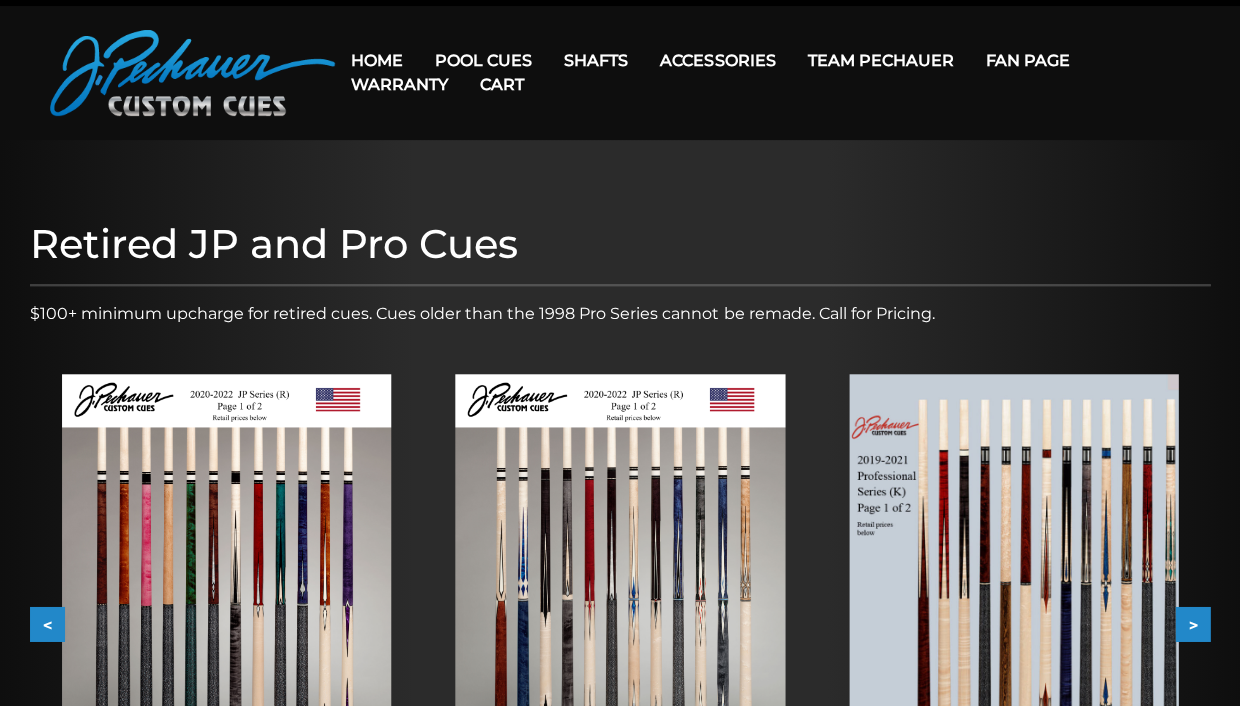 click on ">" at bounding box center [1192, 624] 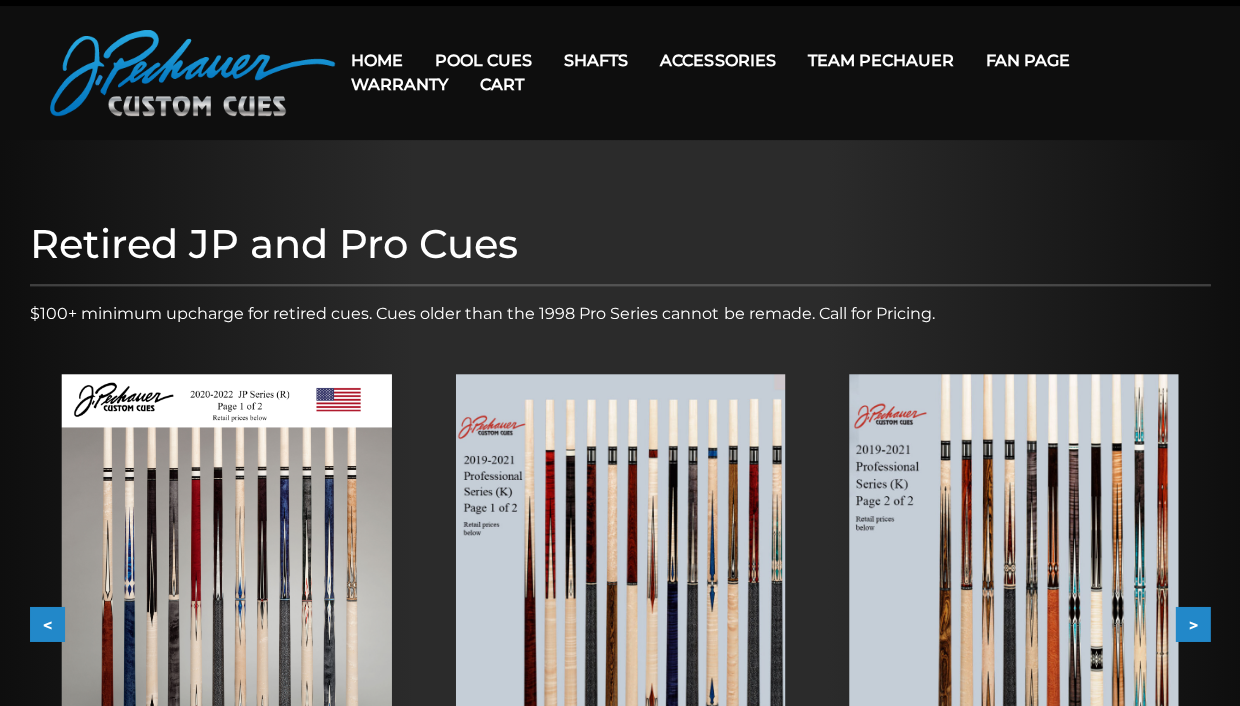 click on ">" at bounding box center (1192, 624) 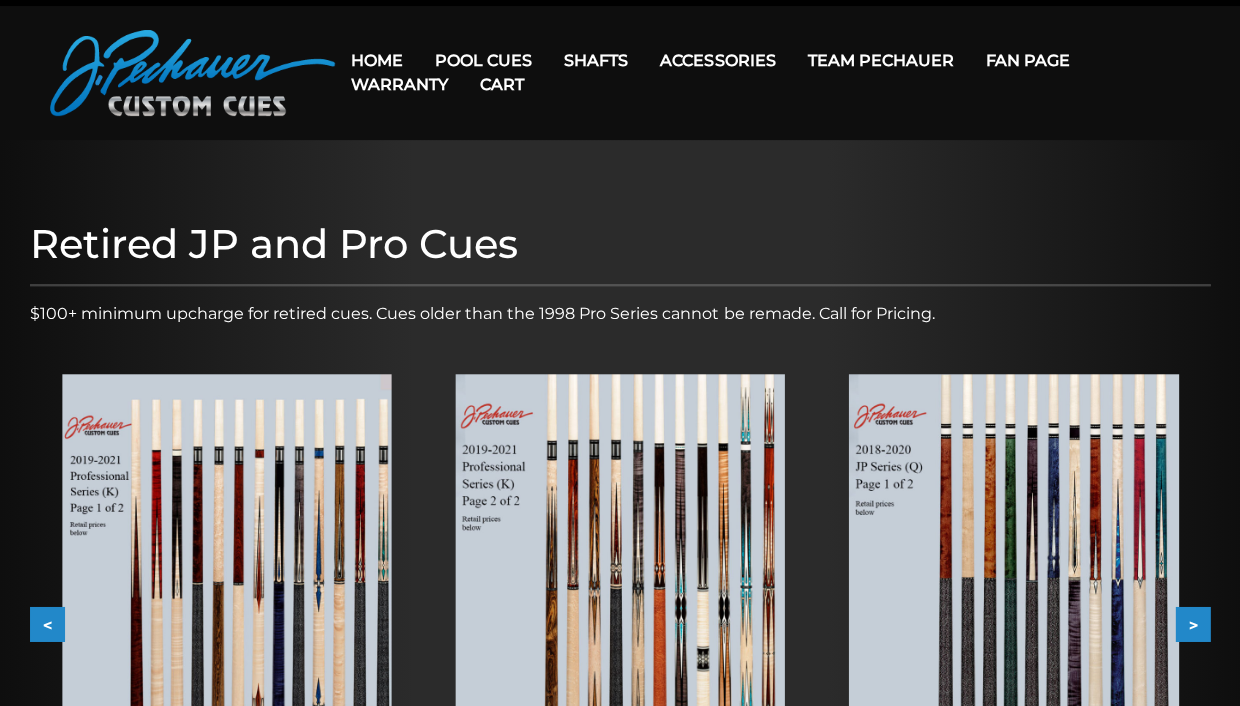 click on ">" at bounding box center [1192, 624] 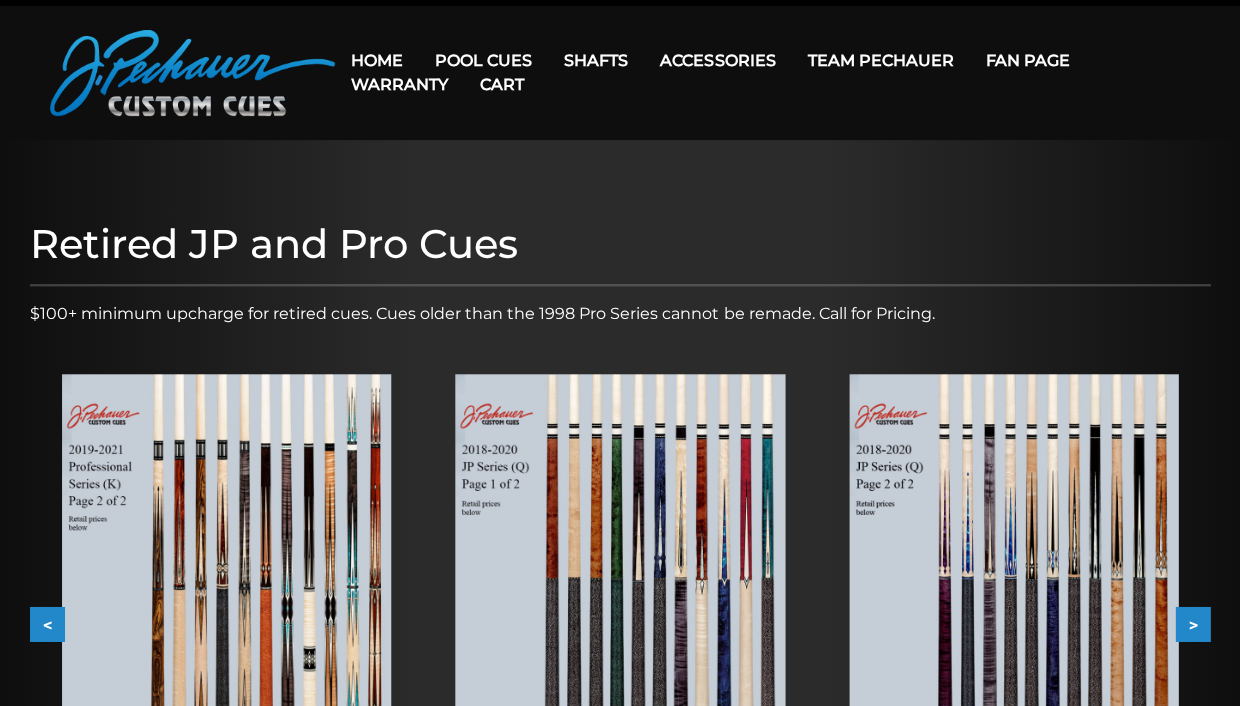 click on ">" at bounding box center [1192, 624] 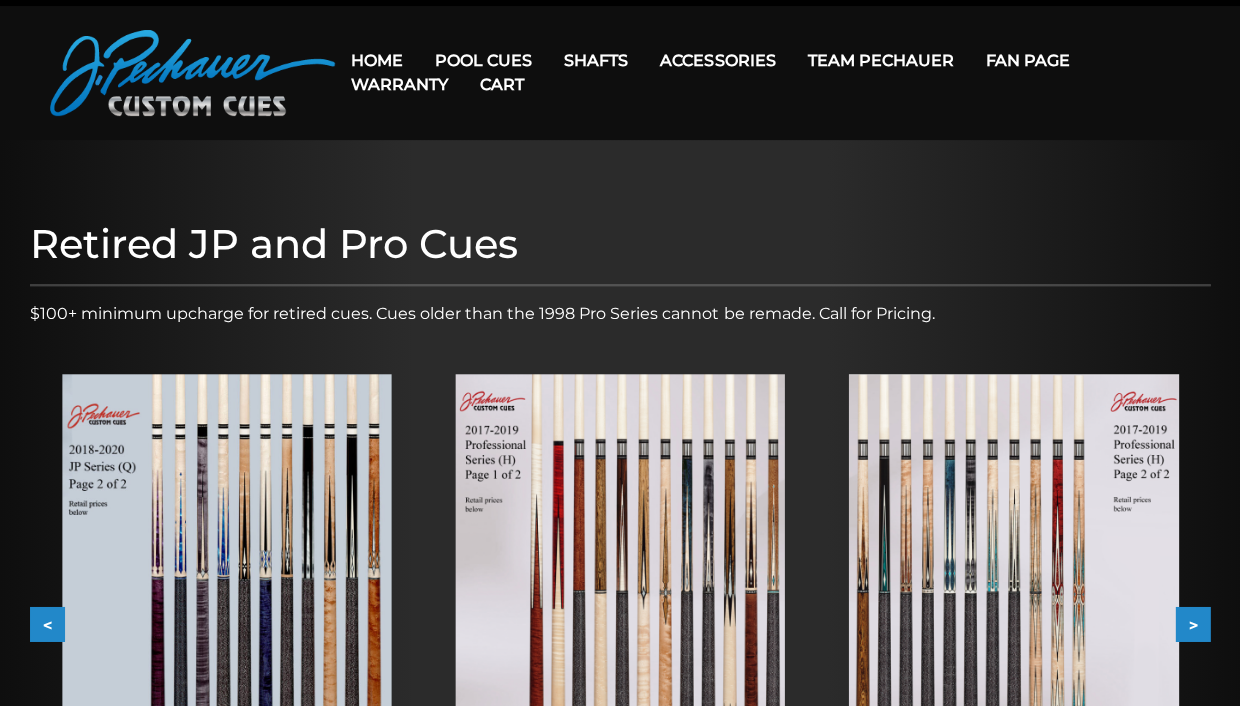 click on ">" at bounding box center [1192, 624] 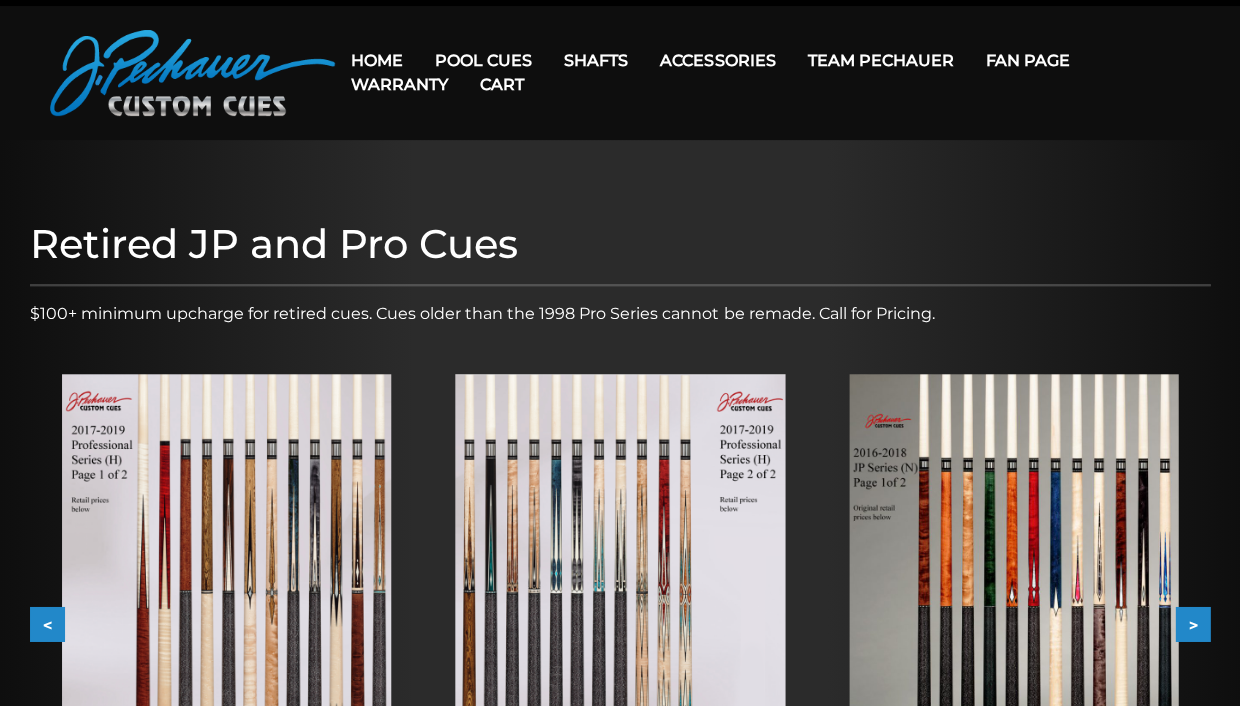 click on ">" at bounding box center [1192, 624] 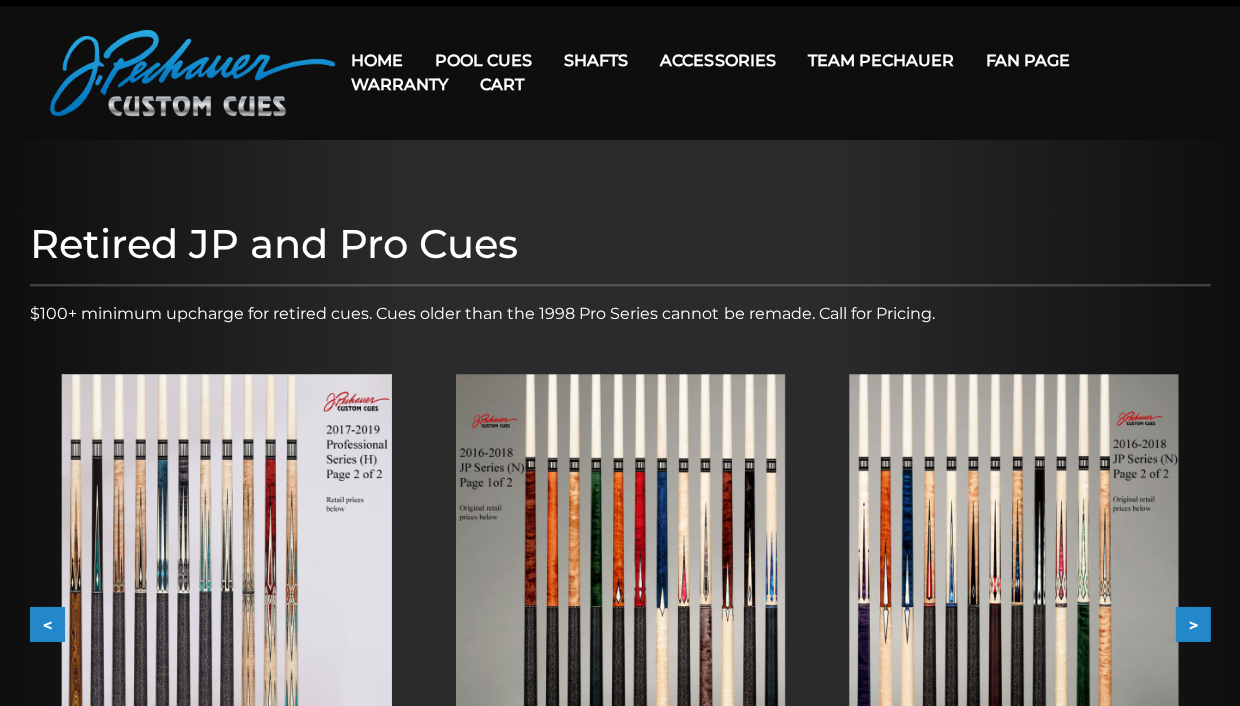 click on ">" at bounding box center (1192, 624) 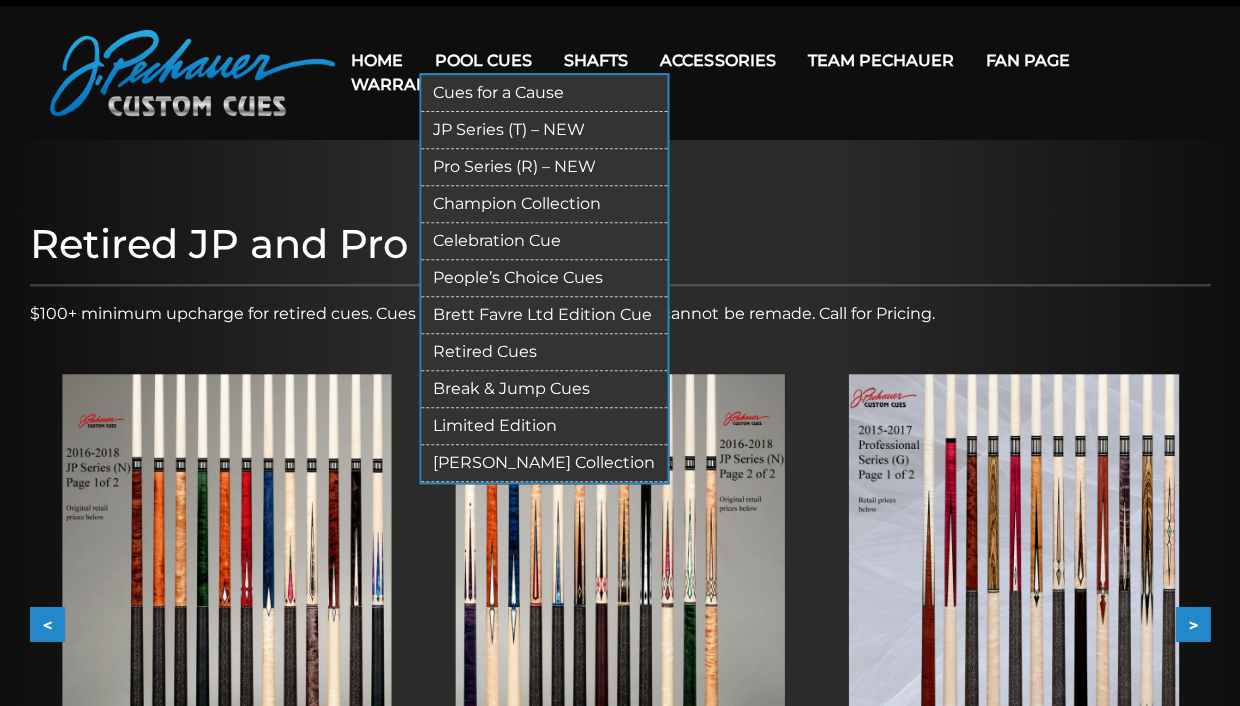 click on "Pool Cues" at bounding box center (483, 60) 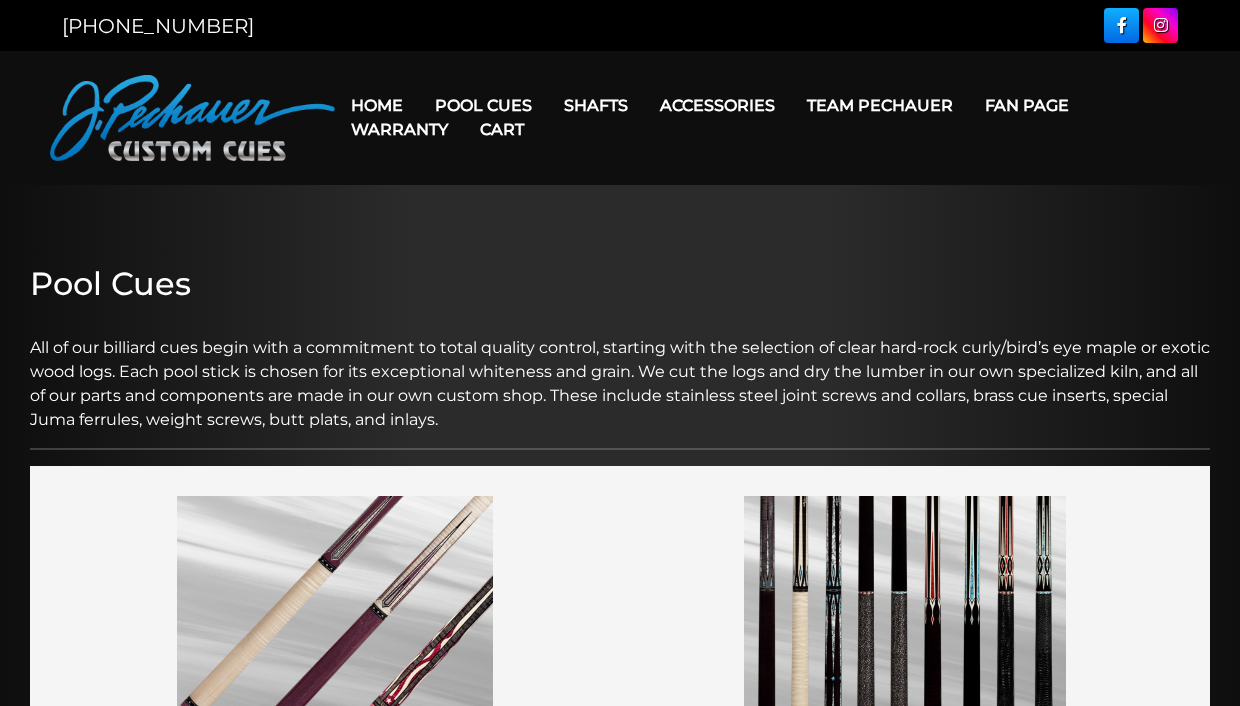 scroll, scrollTop: 0, scrollLeft: 0, axis: both 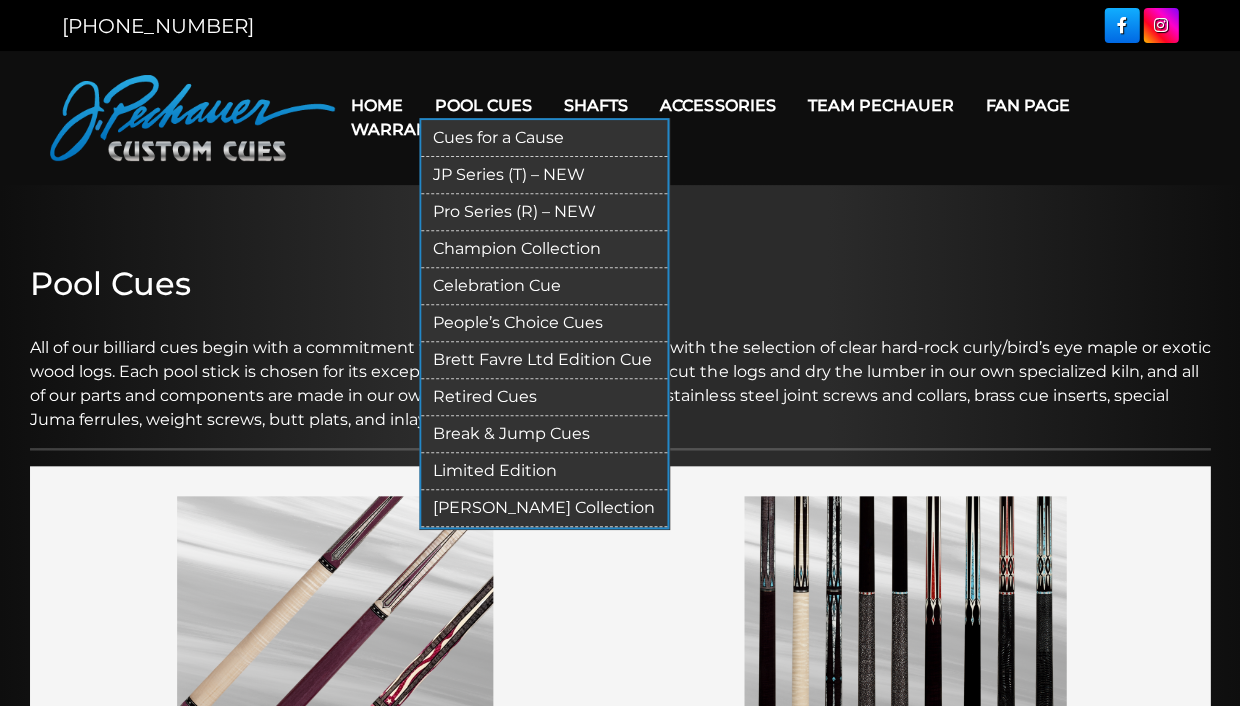 click on "Retired Cues" at bounding box center [544, 397] 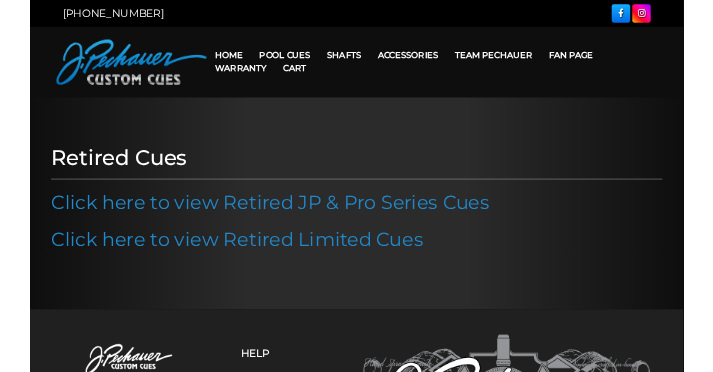 scroll, scrollTop: 0, scrollLeft: 0, axis: both 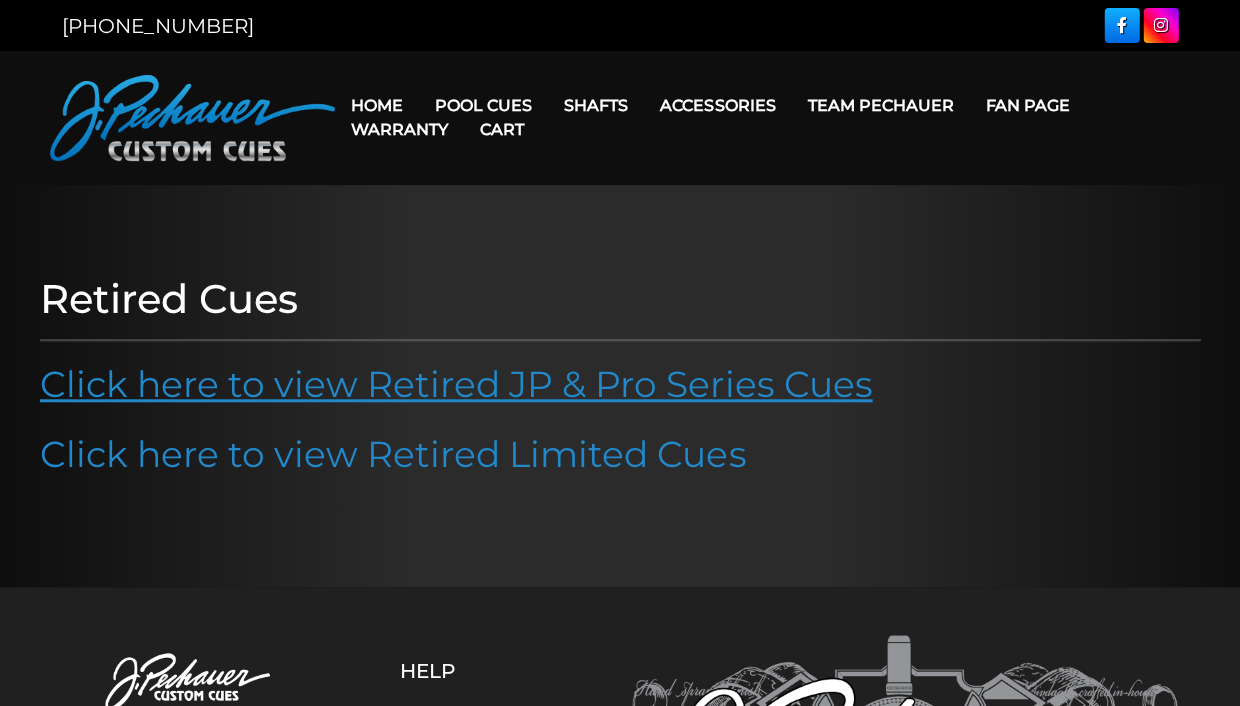 click on "Click here to view Retired JP & Pro Series Cues" at bounding box center (456, 384) 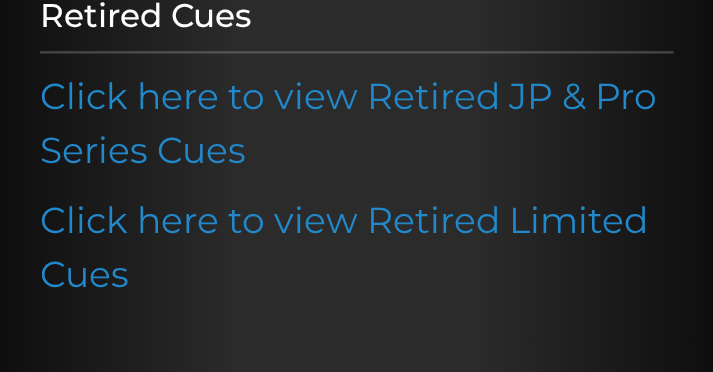 scroll, scrollTop: 440, scrollLeft: 0, axis: vertical 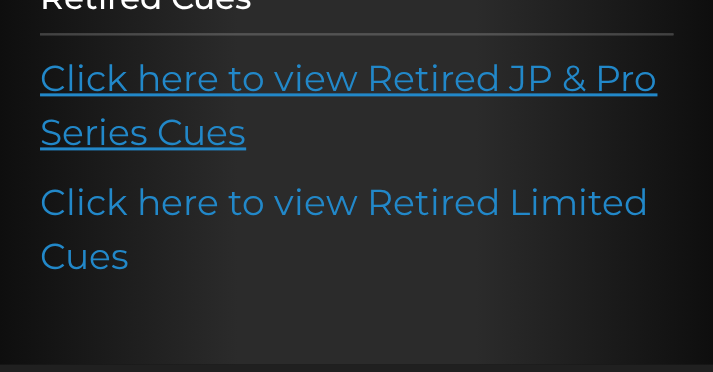 click on "Click here to view Retired JP & Pro Series Cues" at bounding box center (348, 105) 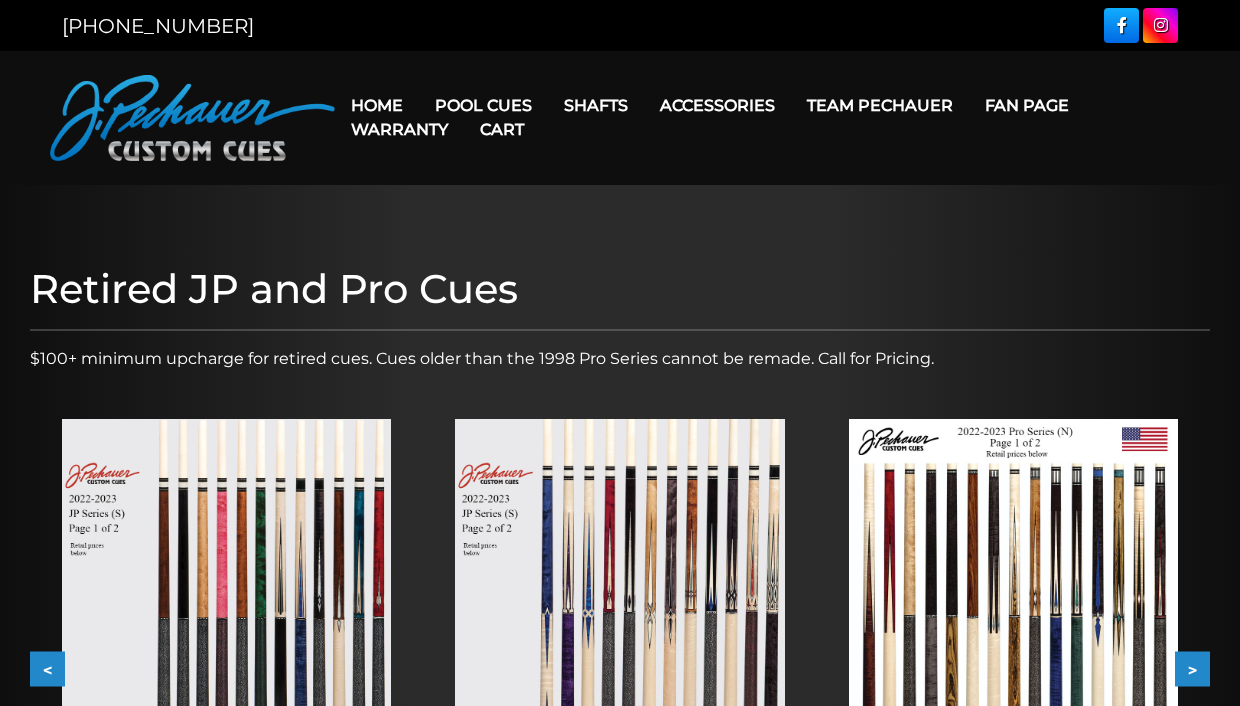 scroll, scrollTop: 0, scrollLeft: 0, axis: both 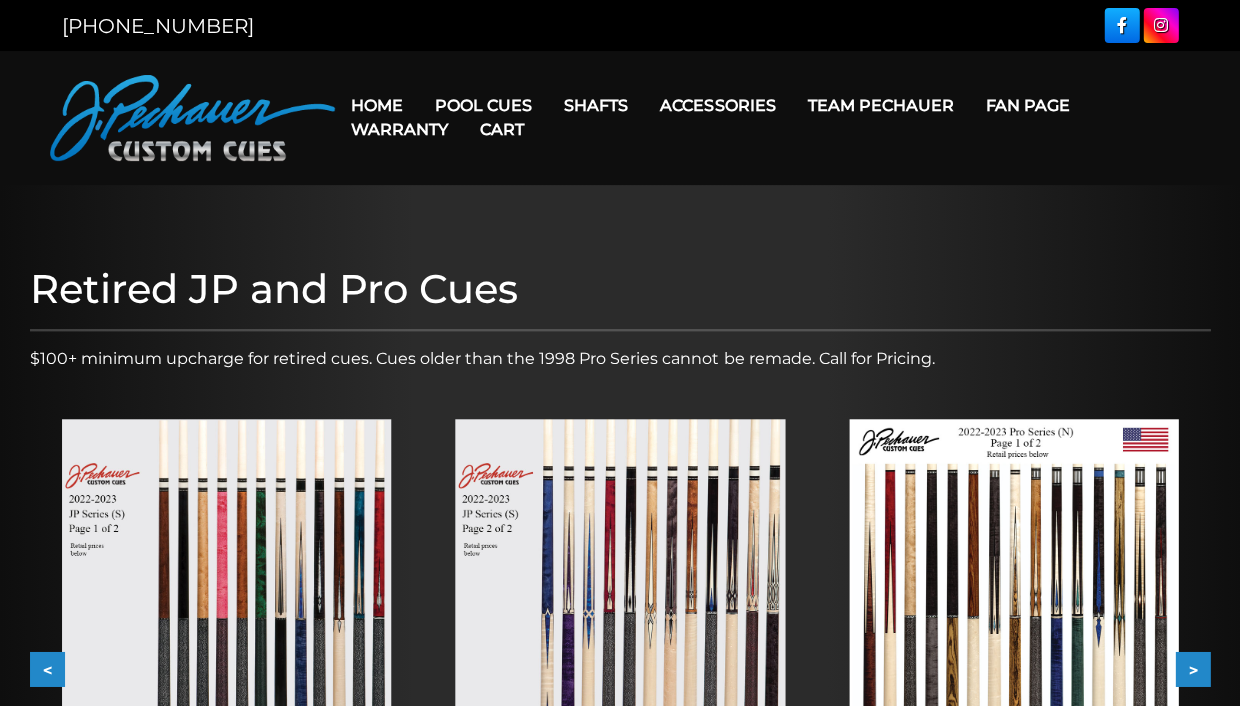 click on "<" at bounding box center (47, 669) 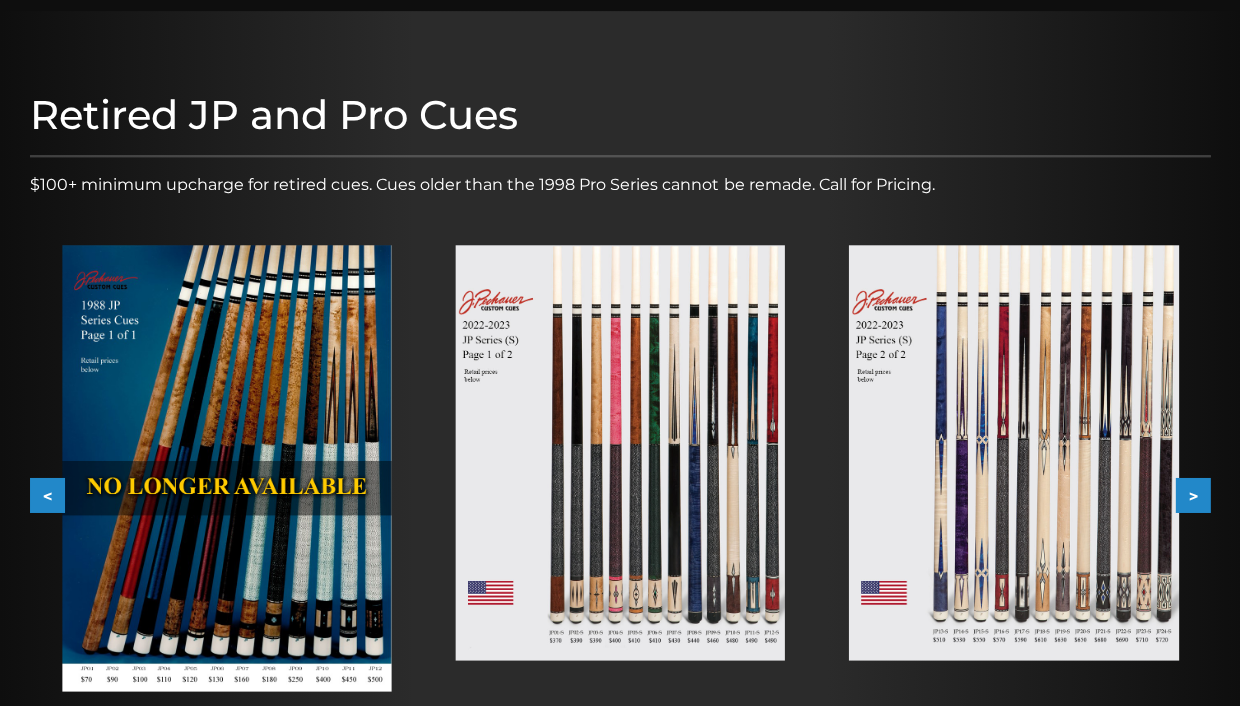 scroll, scrollTop: 313, scrollLeft: 0, axis: vertical 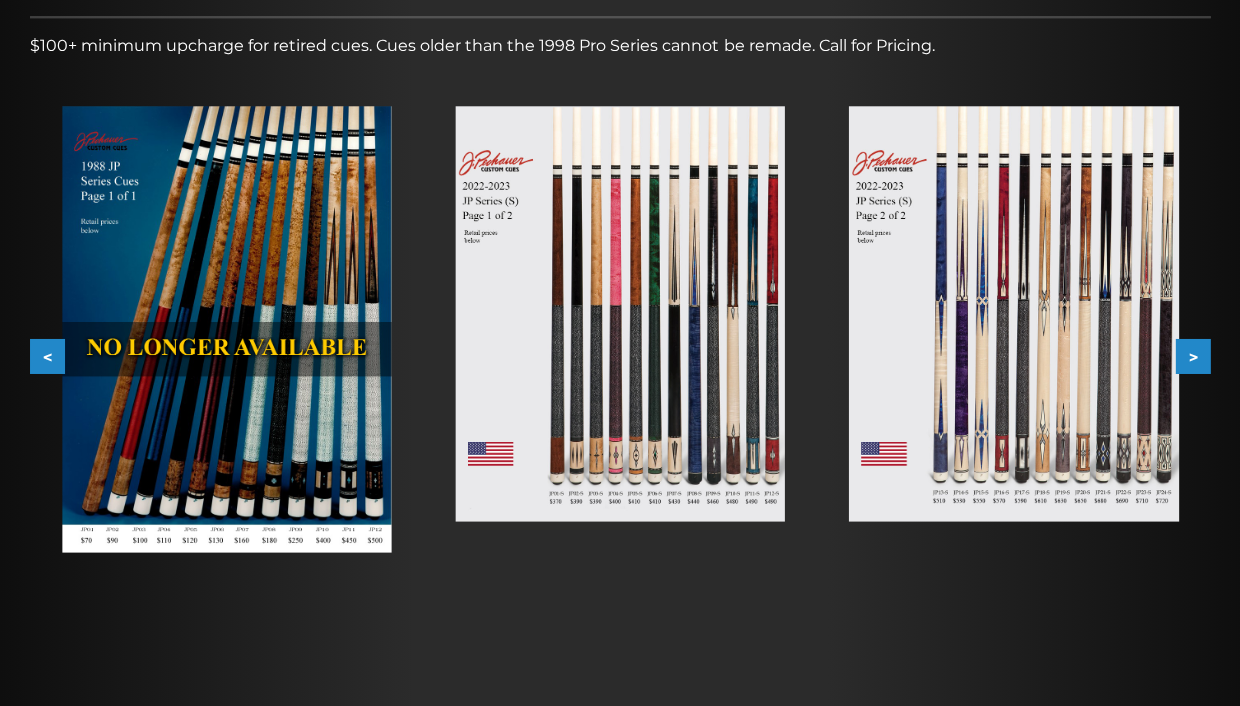 click on "<" at bounding box center [47, 356] 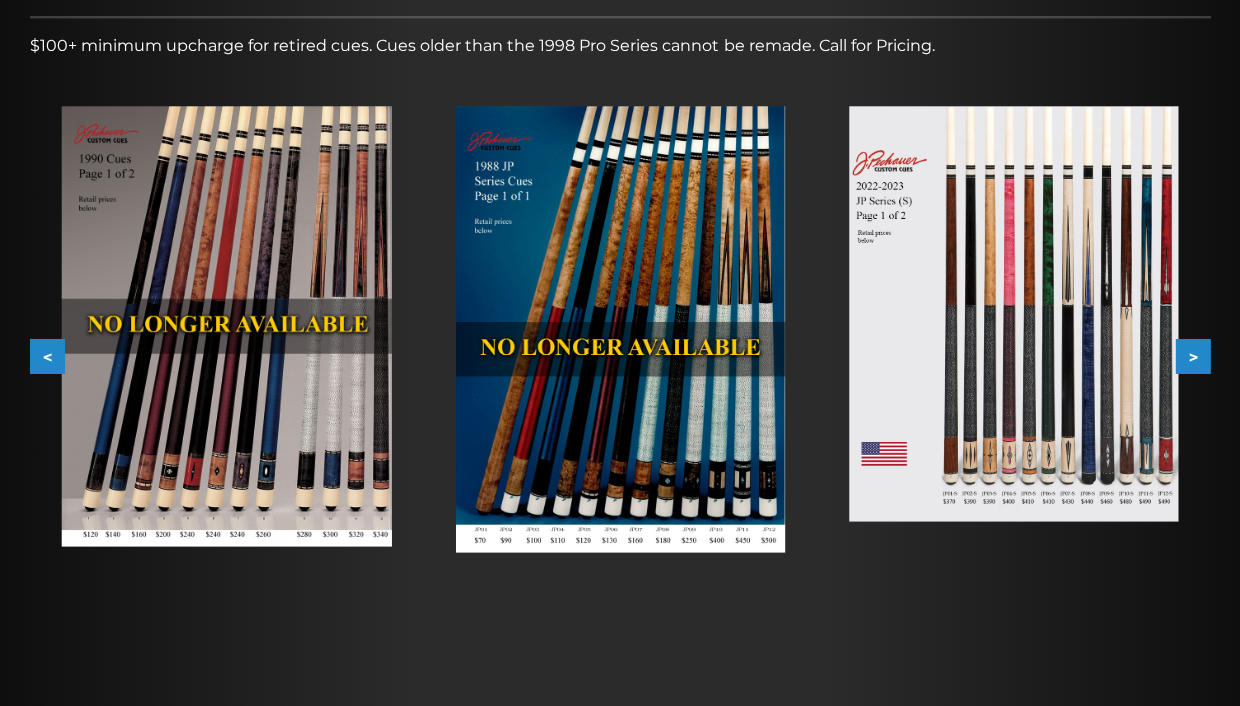 click on "<" at bounding box center (47, 356) 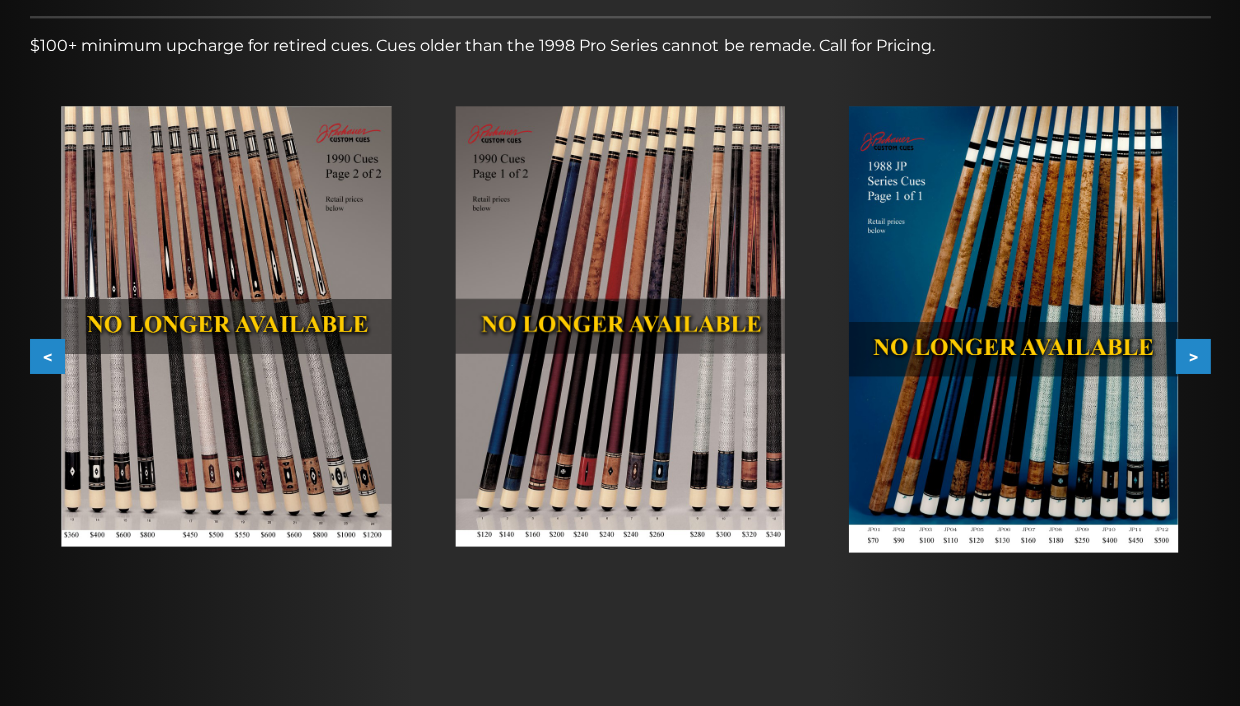 click on "<" at bounding box center [47, 356] 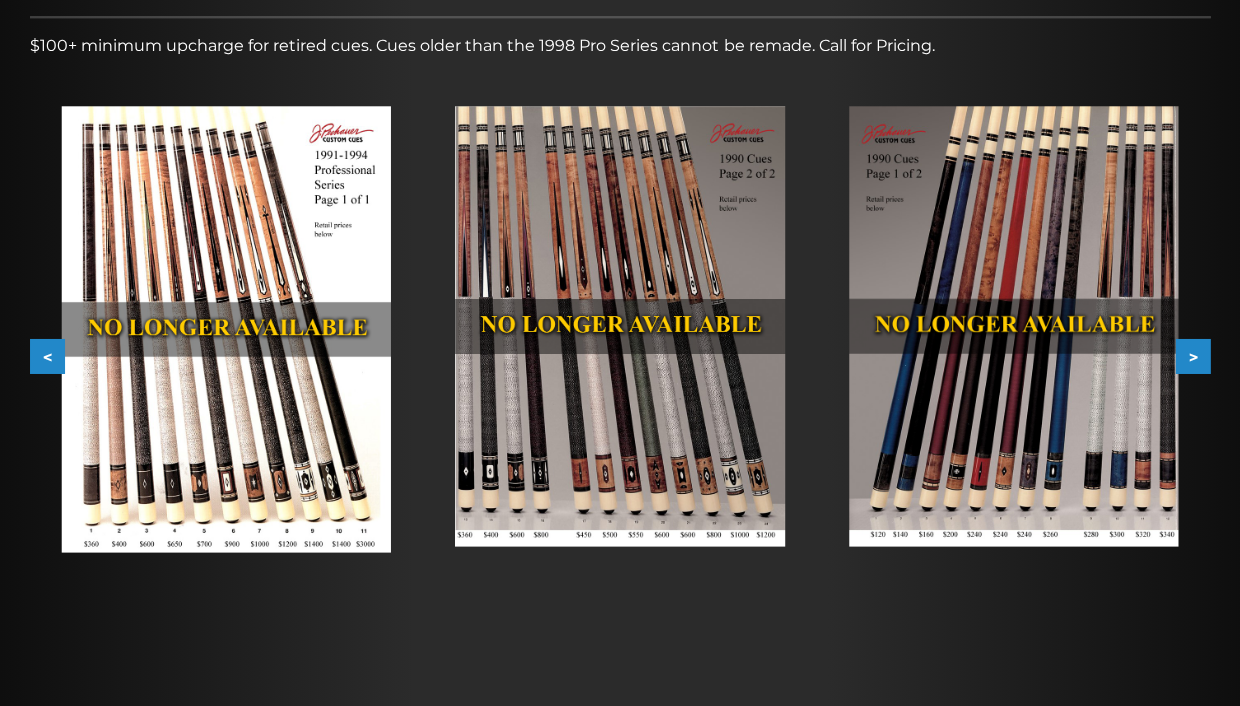 click on "<" at bounding box center (47, 356) 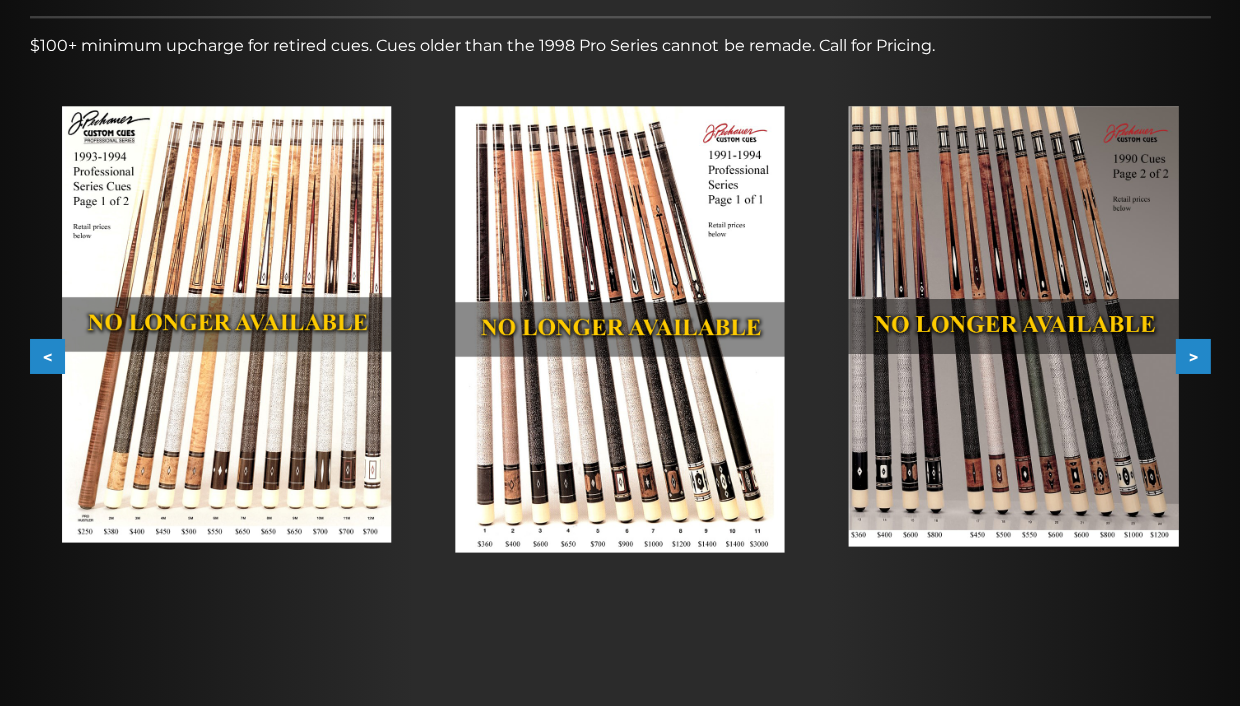 click on "<" at bounding box center [47, 356] 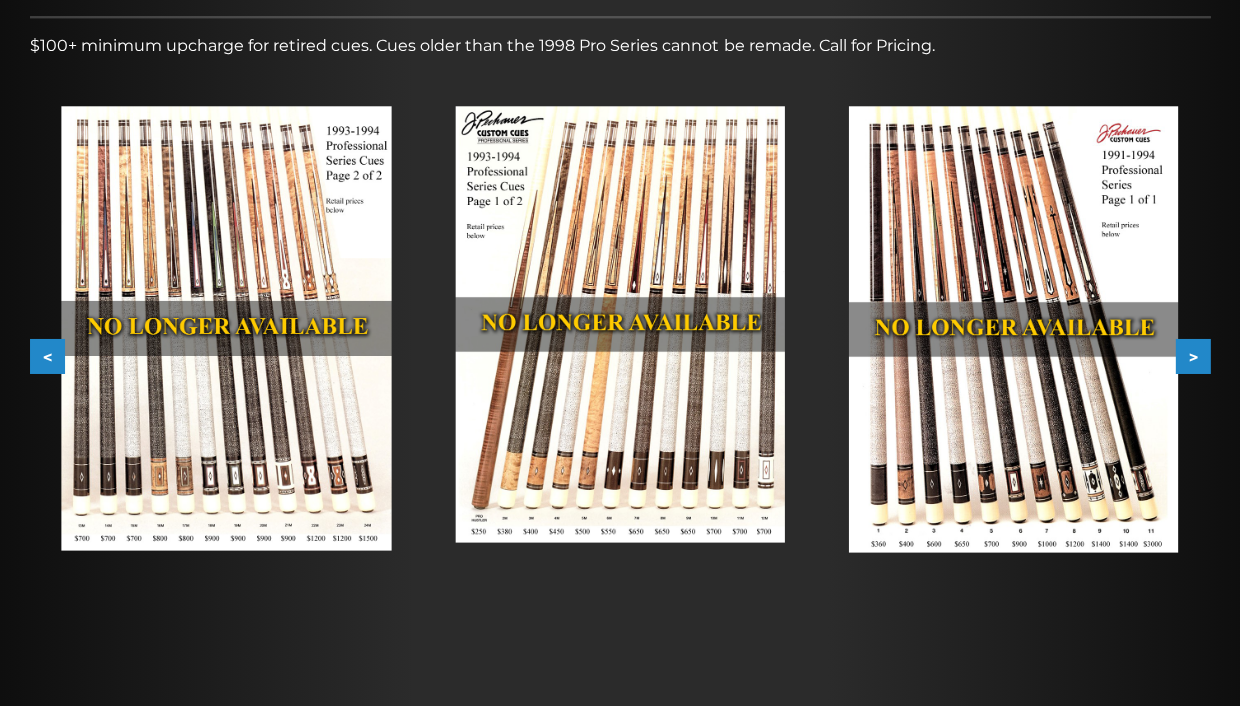 click on "<" at bounding box center (47, 356) 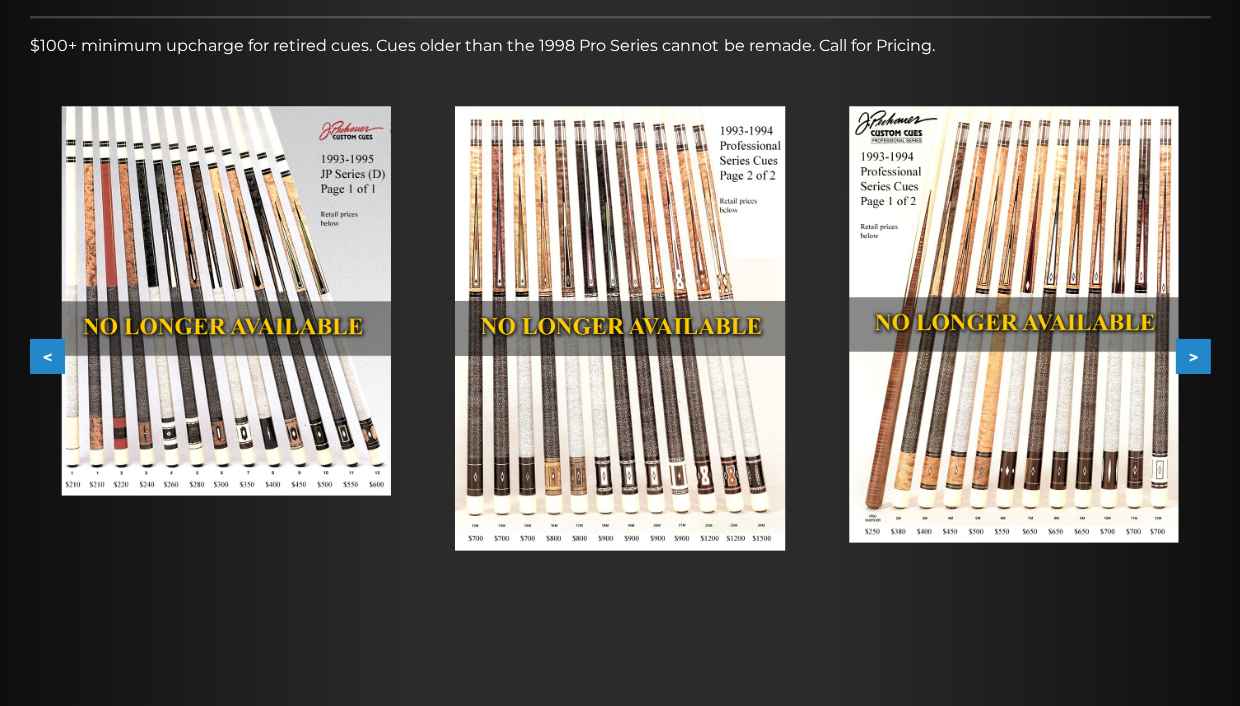 click on "<" at bounding box center [47, 356] 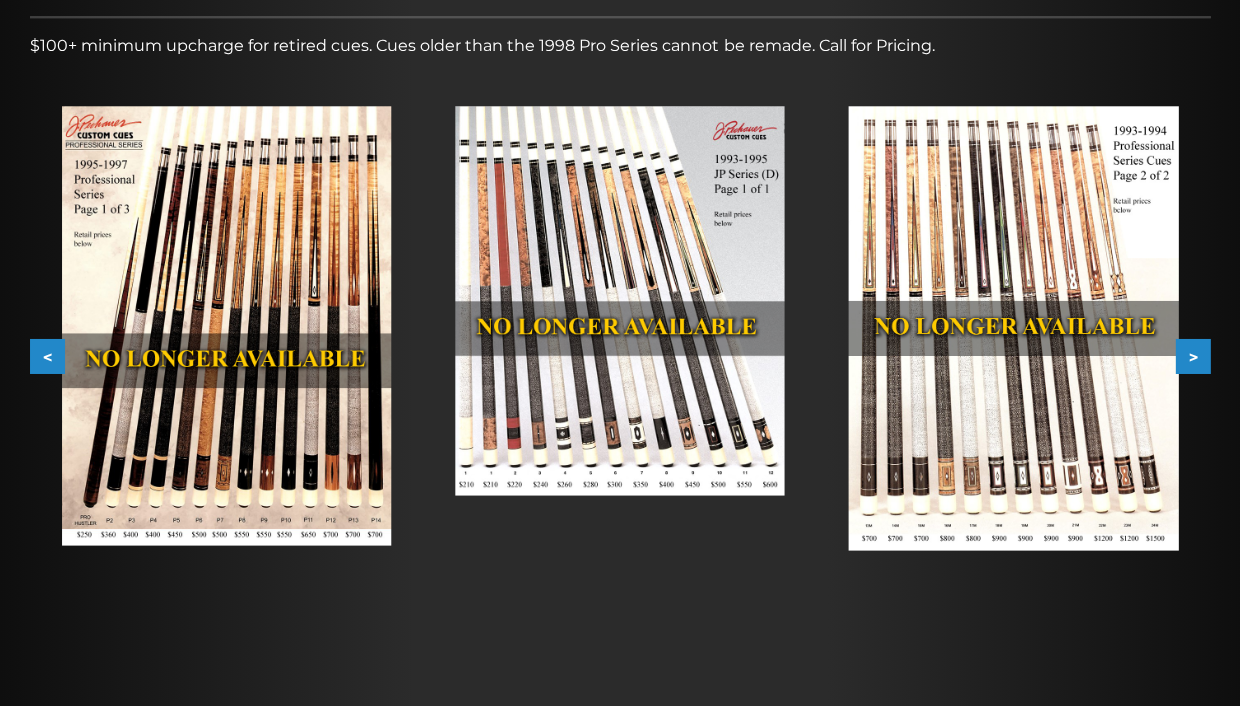 click on "<" at bounding box center [47, 356] 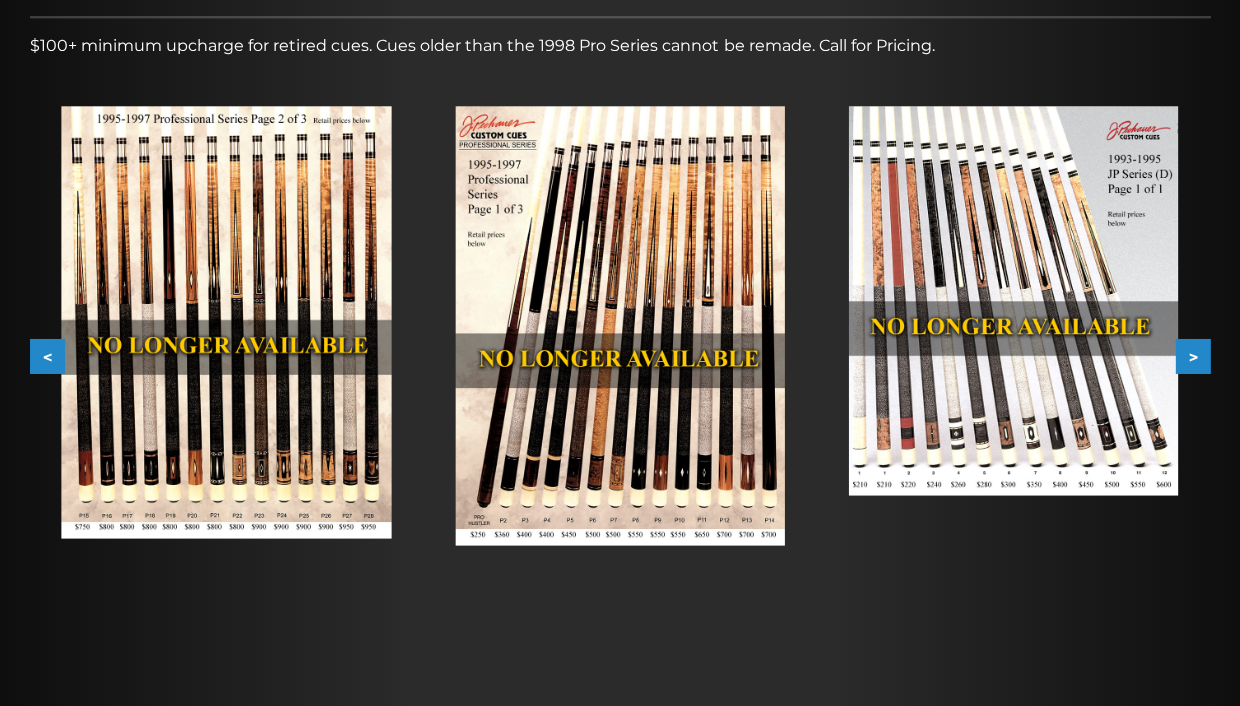 click on "<" at bounding box center (47, 356) 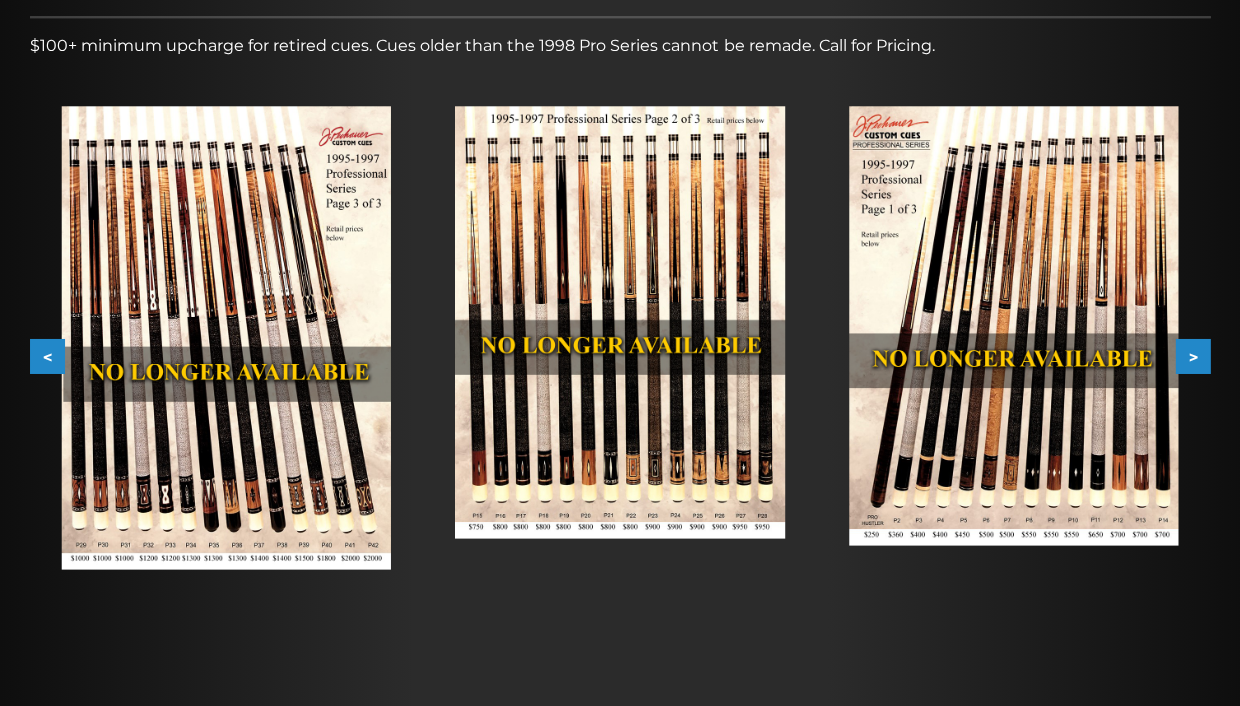 click on "<" at bounding box center (47, 356) 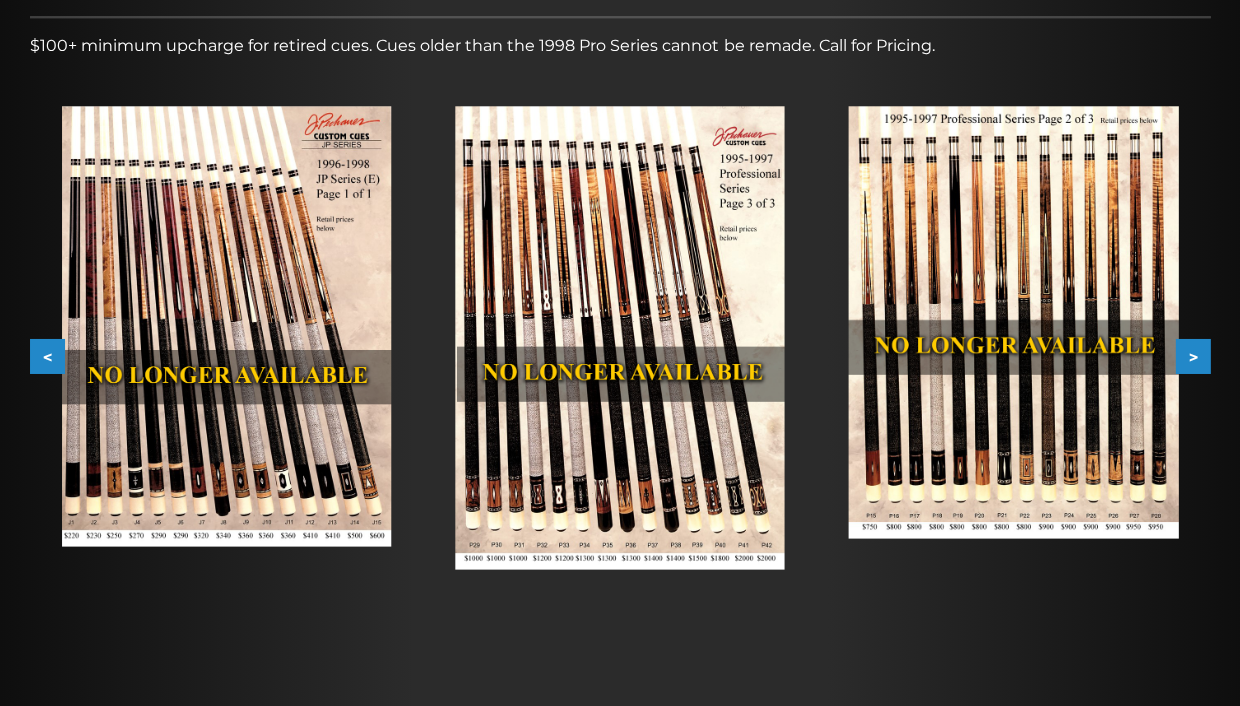 click on "<" at bounding box center [47, 356] 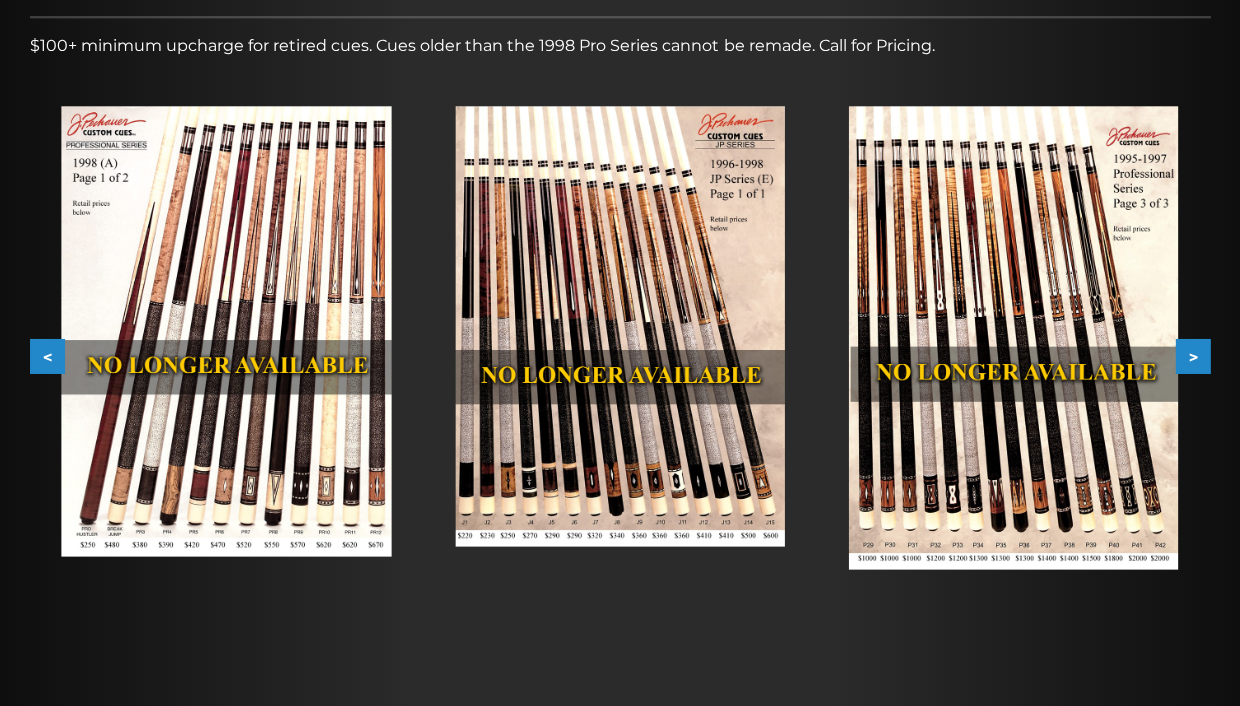 click on "<" at bounding box center [47, 356] 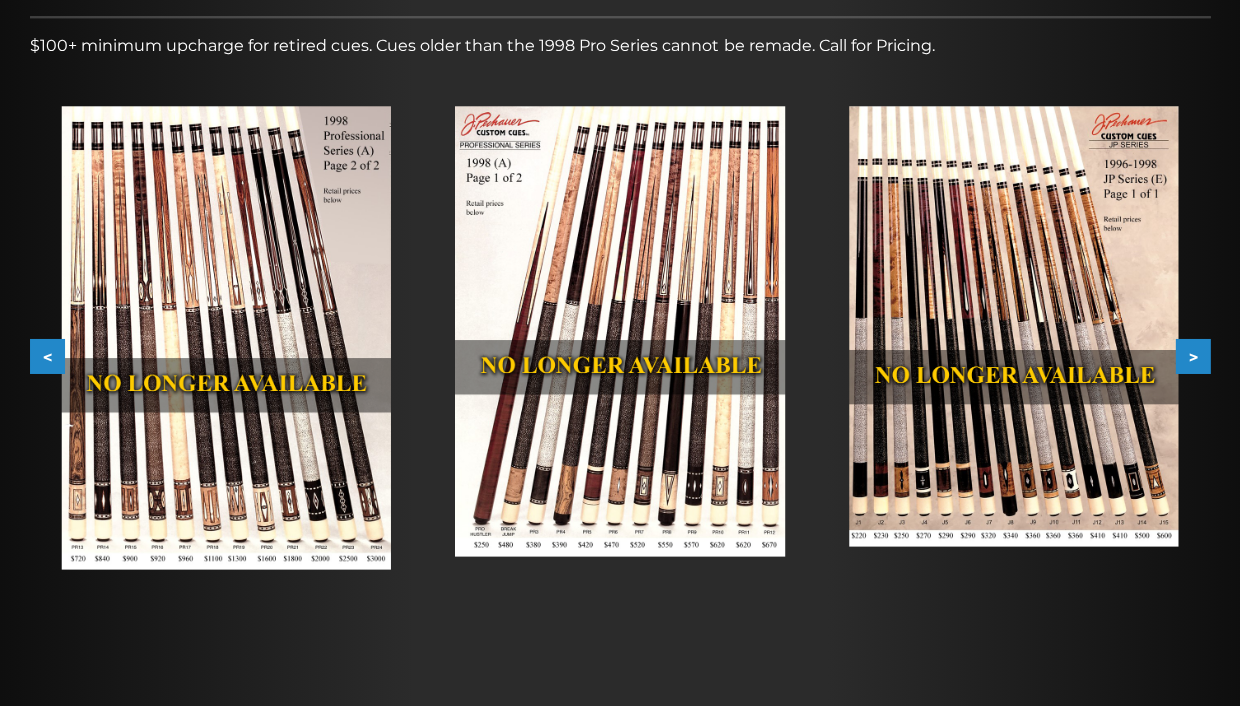 click on "<" at bounding box center [47, 356] 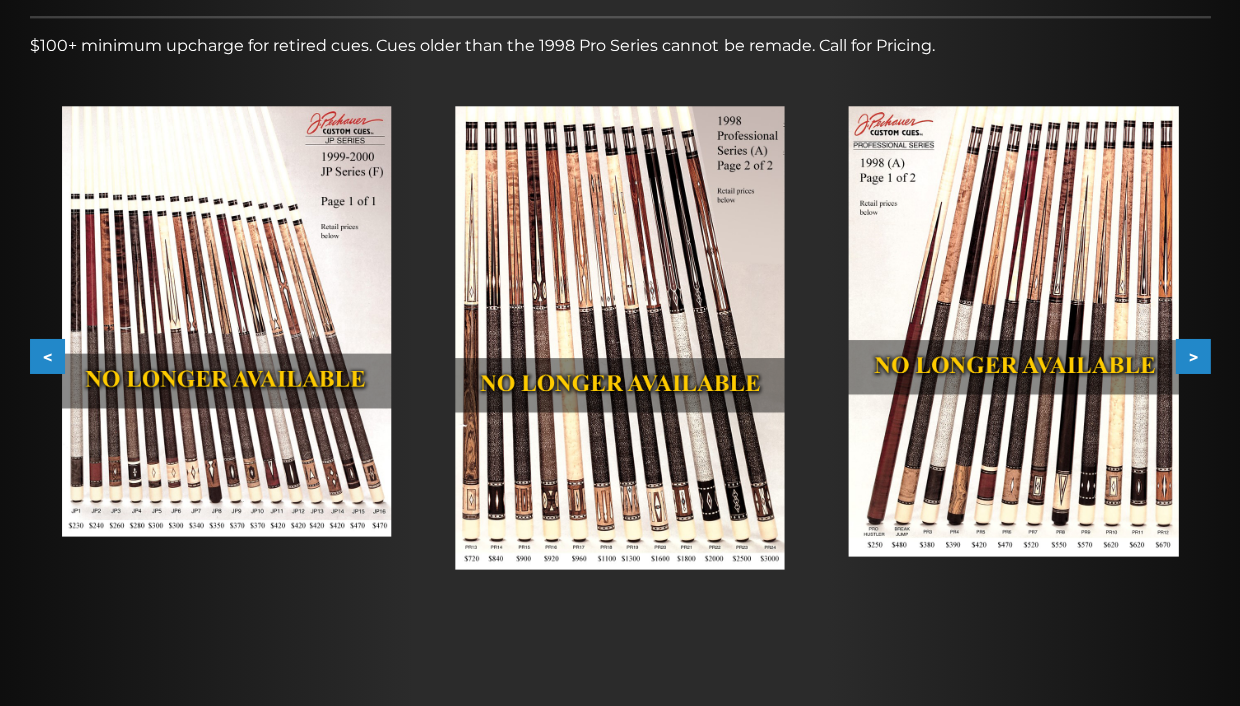 click on "<" at bounding box center [47, 356] 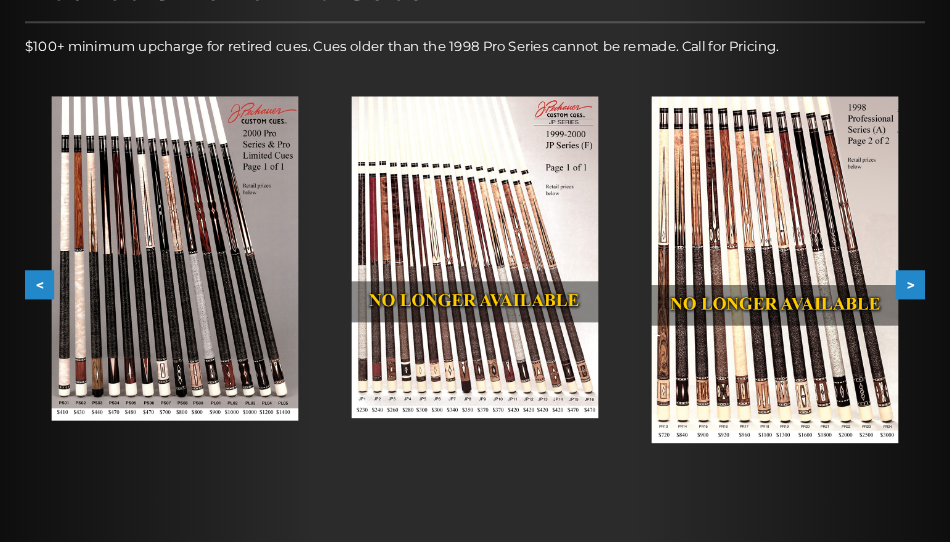 scroll, scrollTop: 313, scrollLeft: 0, axis: vertical 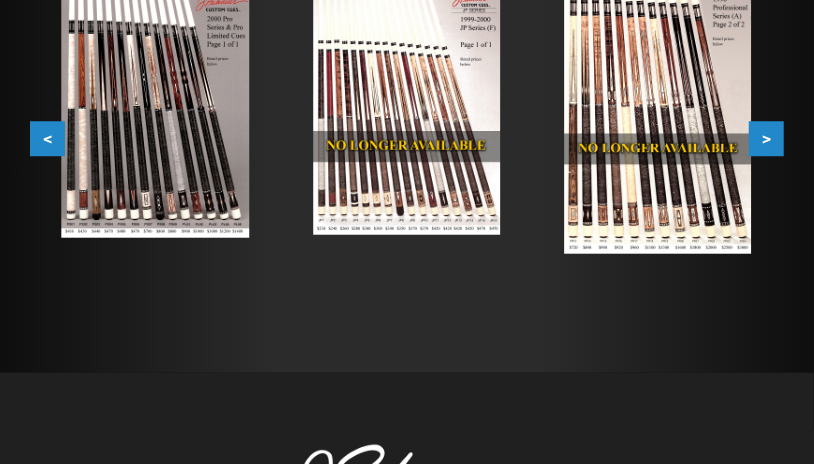 click on ">" at bounding box center (766, 138) 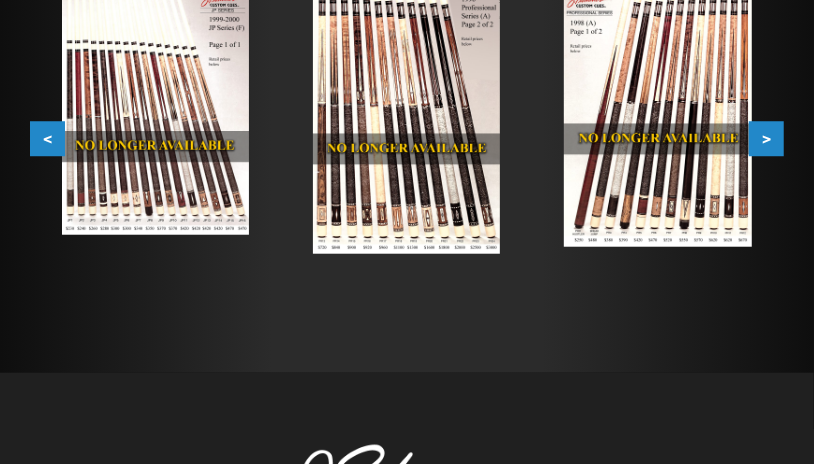 click on "<" at bounding box center [47, 138] 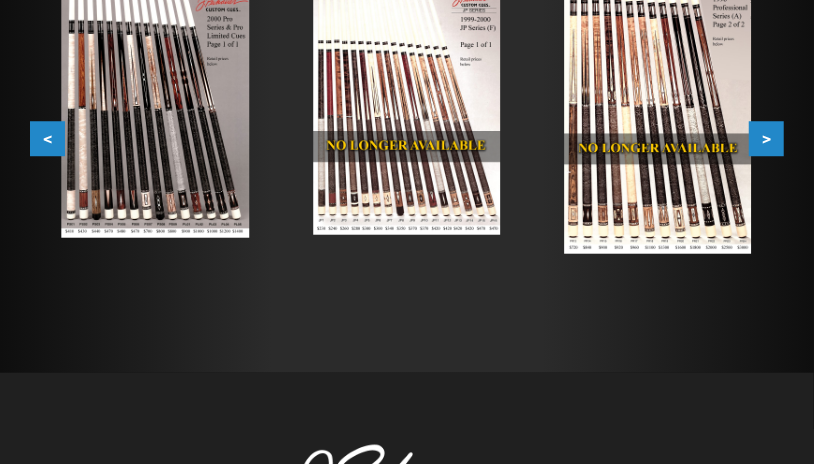 click on "<" at bounding box center [47, 138] 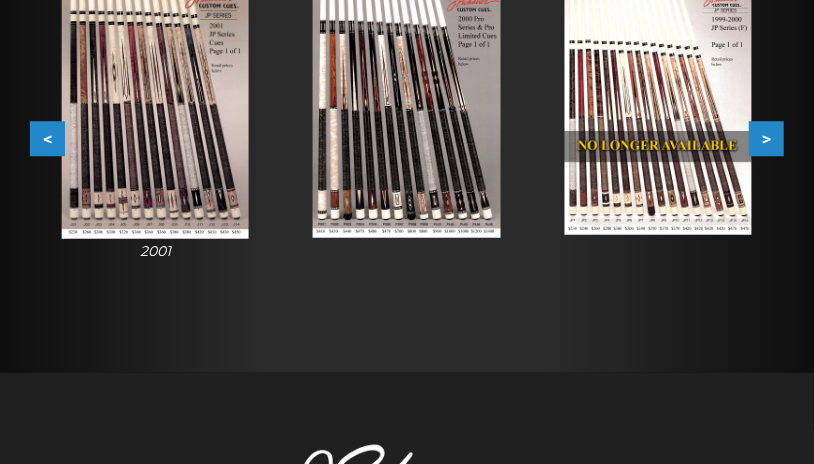 click on "<" at bounding box center (47, 138) 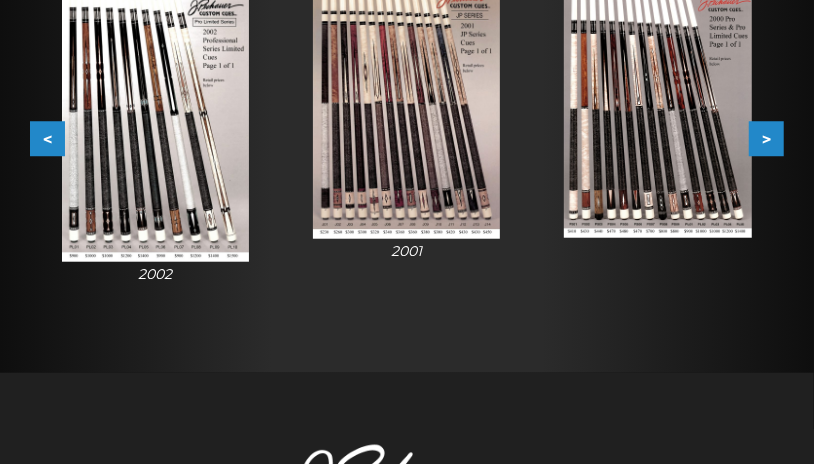 click on "<" at bounding box center [47, 138] 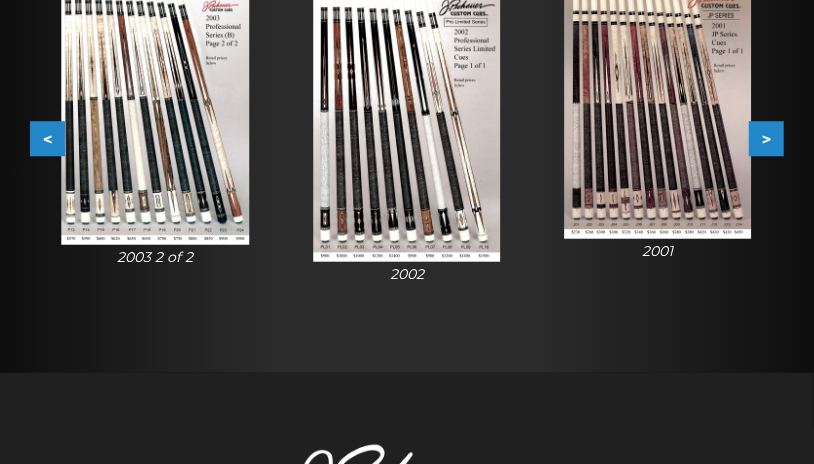 click on "<" at bounding box center (47, 138) 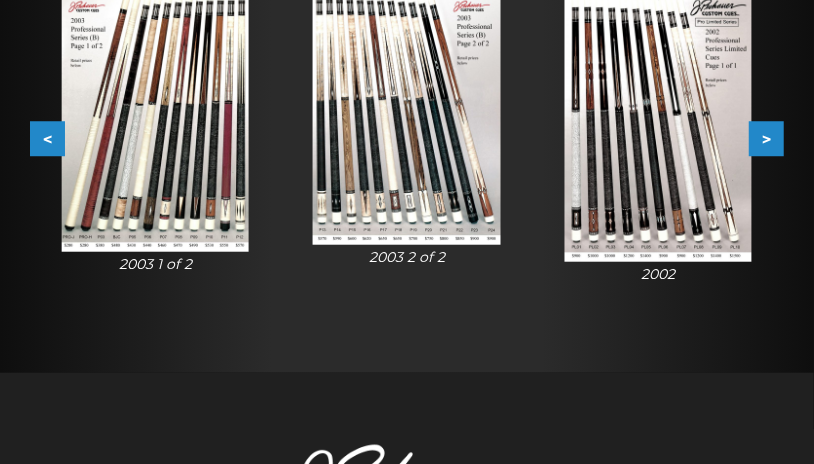 click on "<" at bounding box center (47, 138) 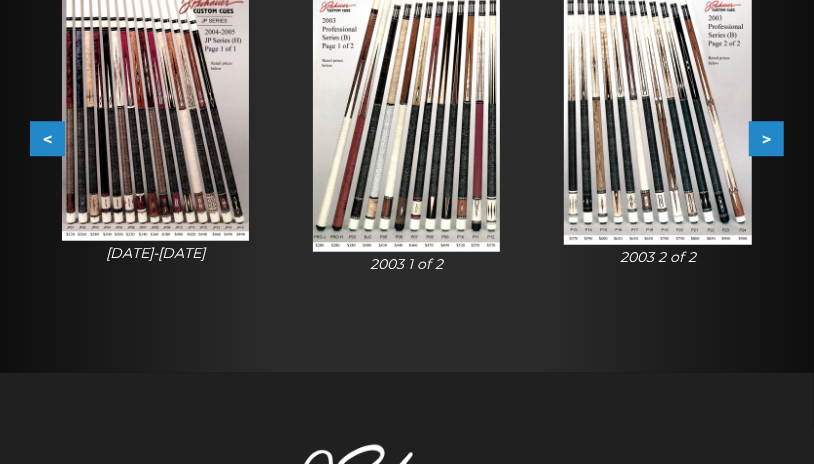 click on "<" at bounding box center [47, 138] 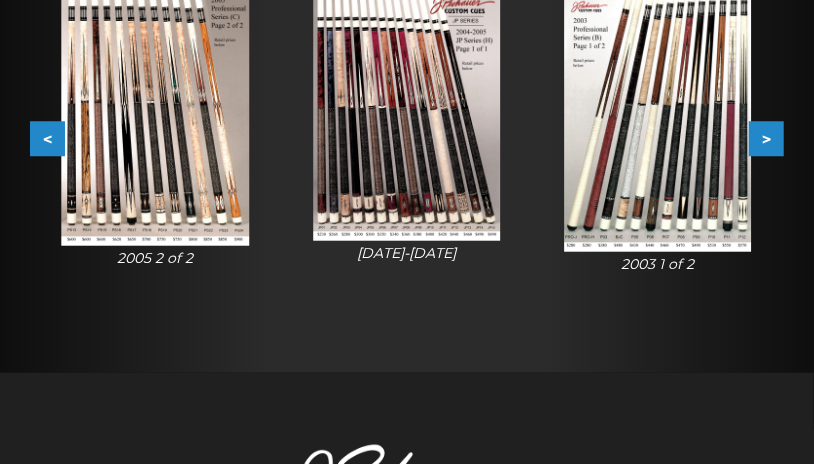 click on "<" at bounding box center (47, 138) 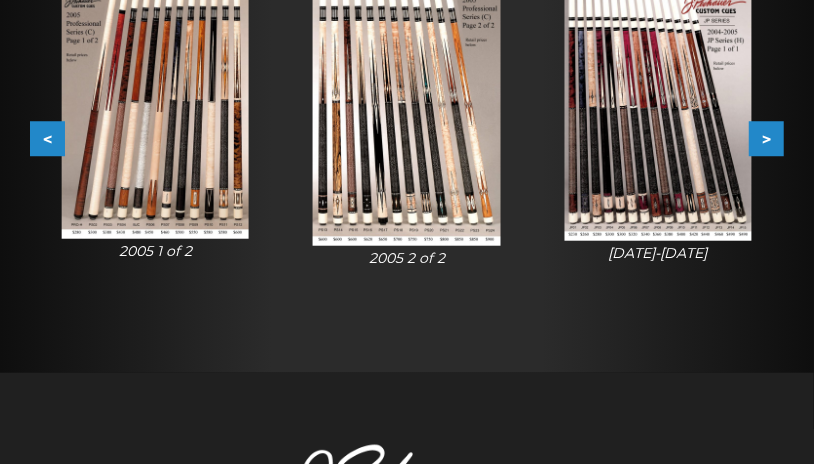 click on "<" at bounding box center [47, 138] 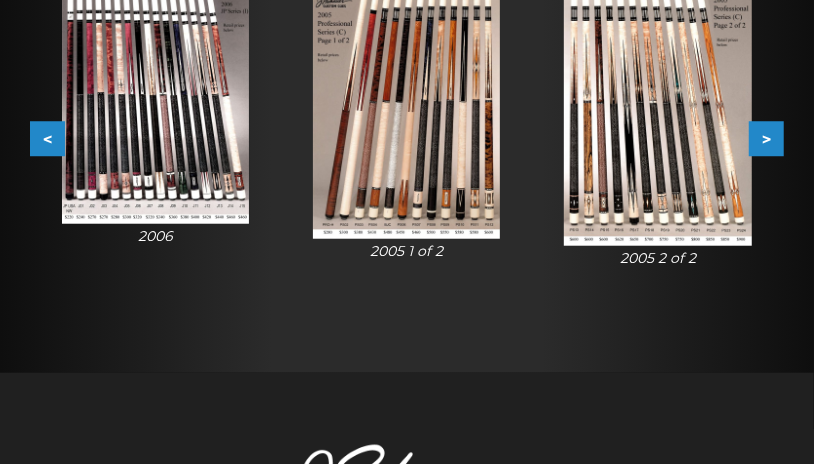 click at bounding box center [155, 107] 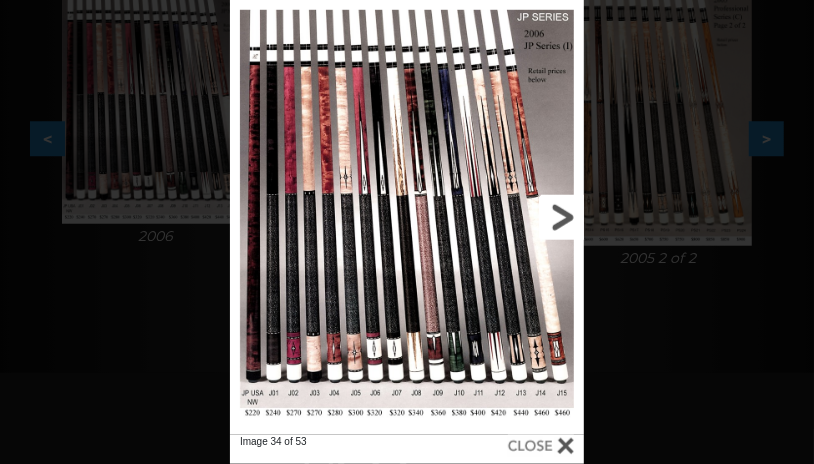click at bounding box center [504, 217] 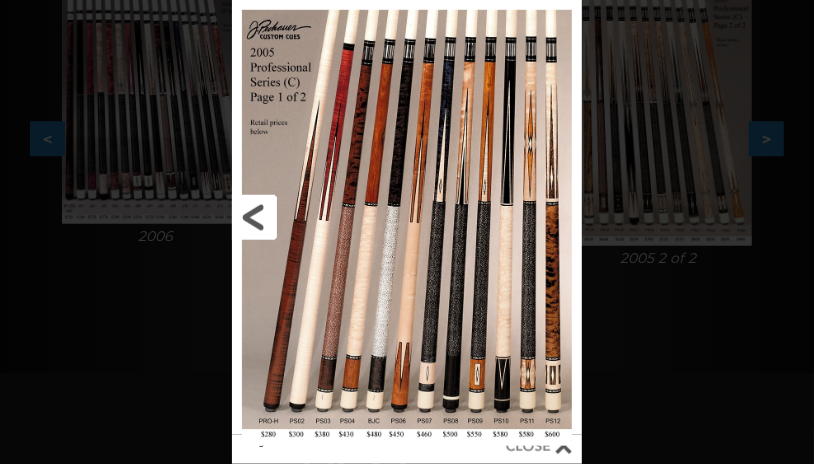 click at bounding box center (311, 217) 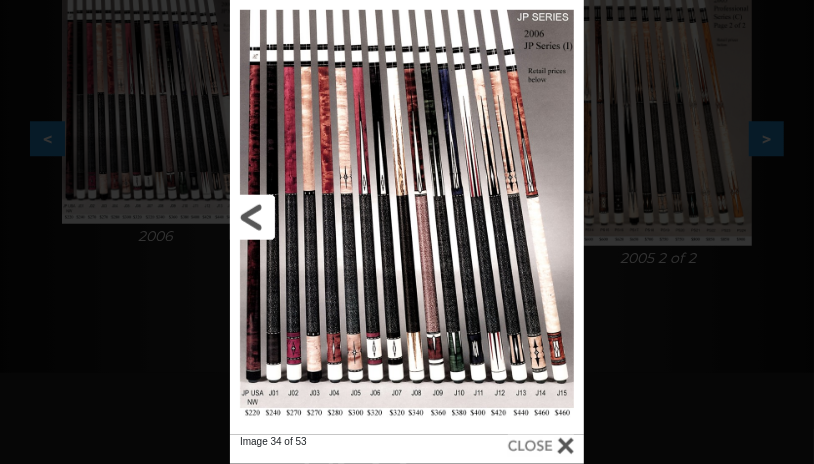 click at bounding box center [309, 217] 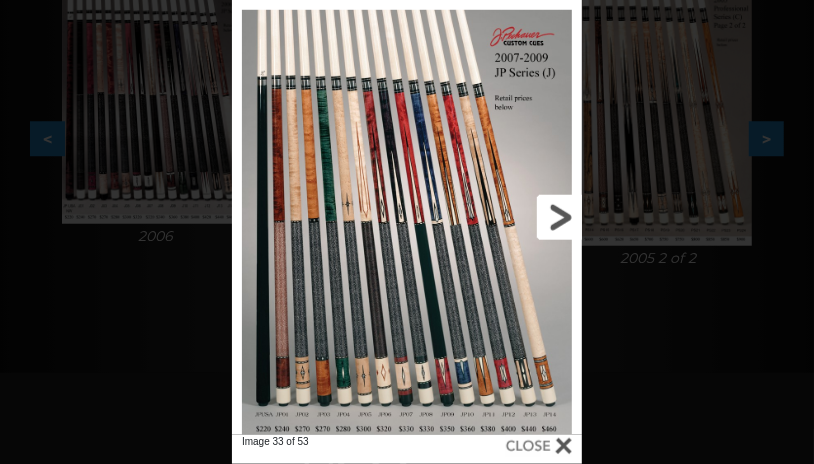 click at bounding box center (504, 217) 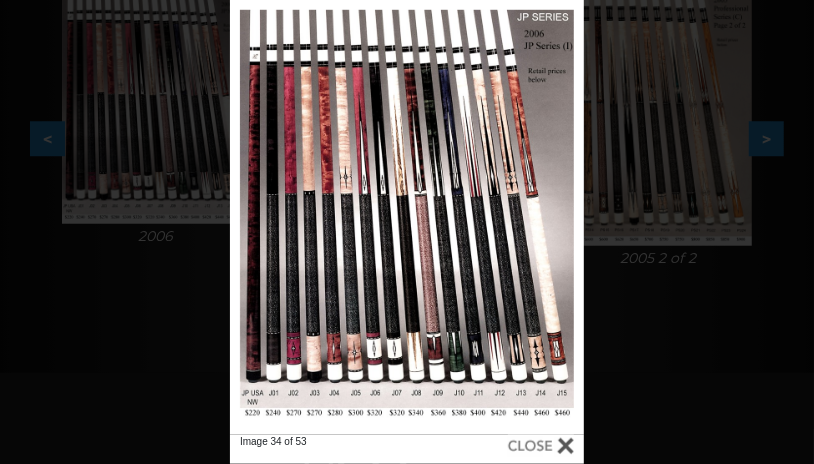 click at bounding box center [541, 446] 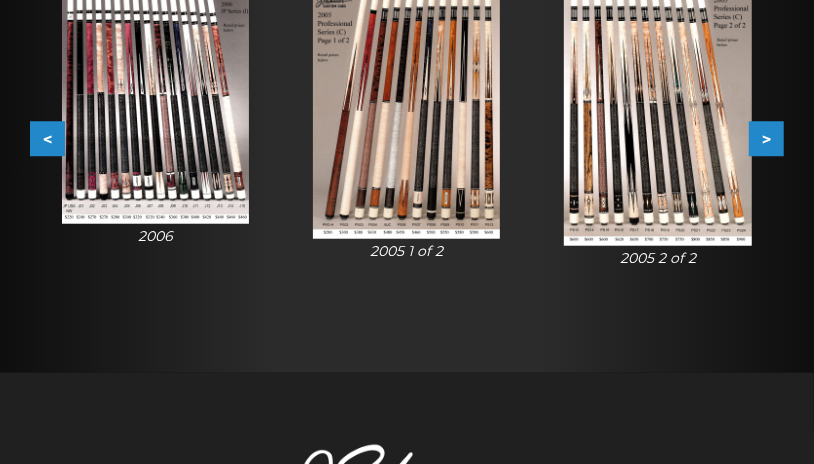 click on "<" at bounding box center (47, 138) 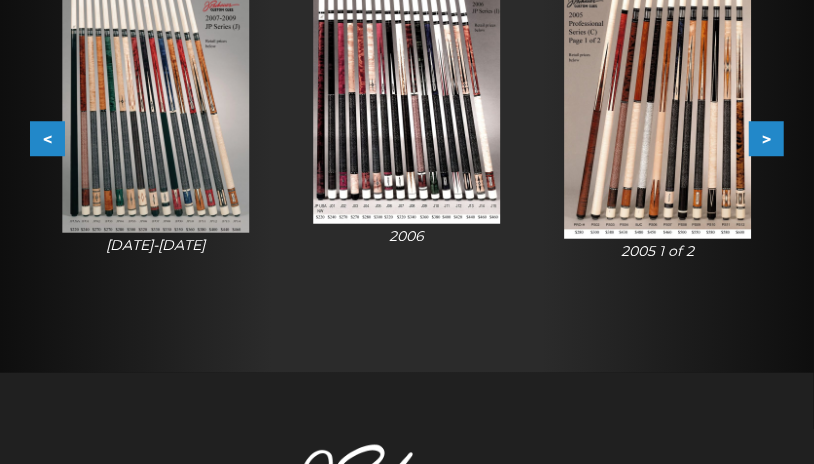 click at bounding box center (406, 107) 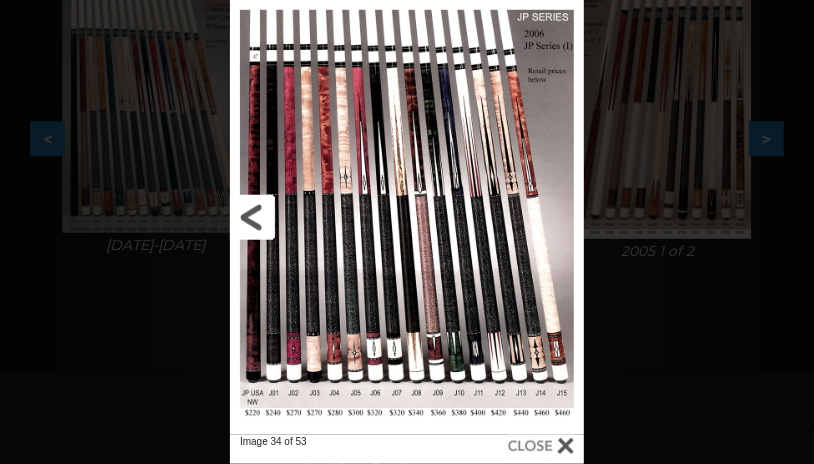 click at bounding box center (309, 217) 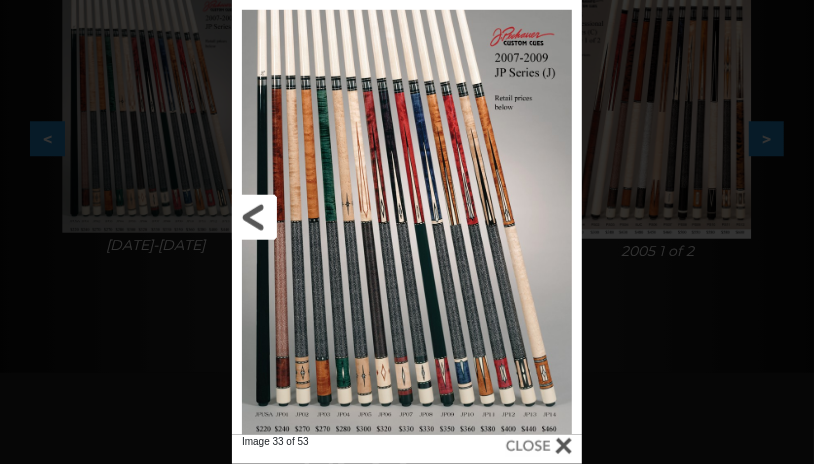 click at bounding box center [311, 217] 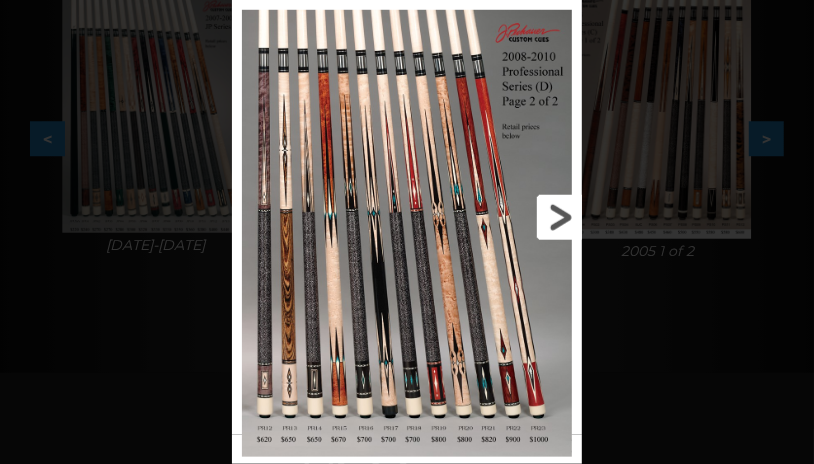 click at bounding box center [504, 217] 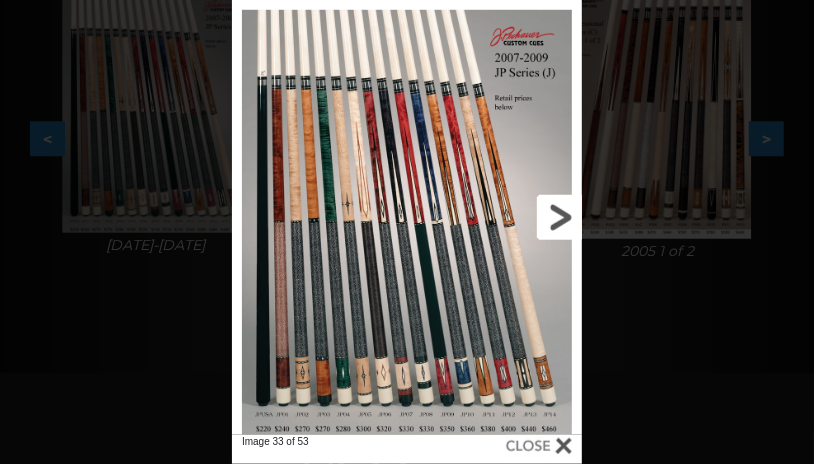 click at bounding box center (504, 217) 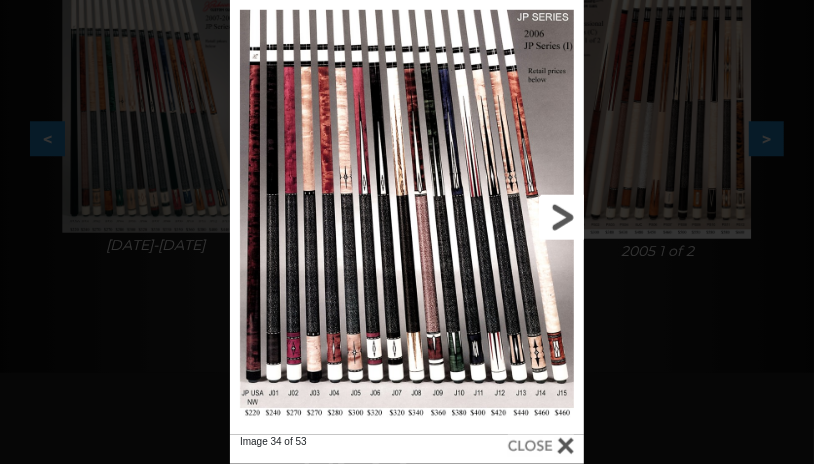 click at bounding box center (504, 217) 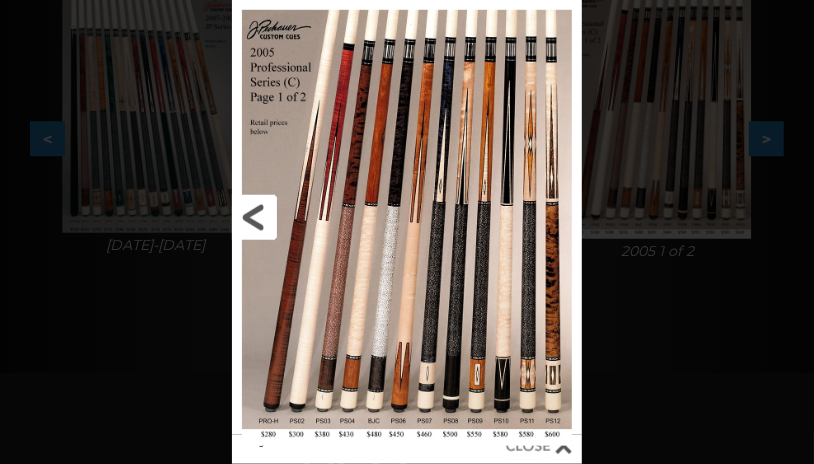 click at bounding box center [311, 217] 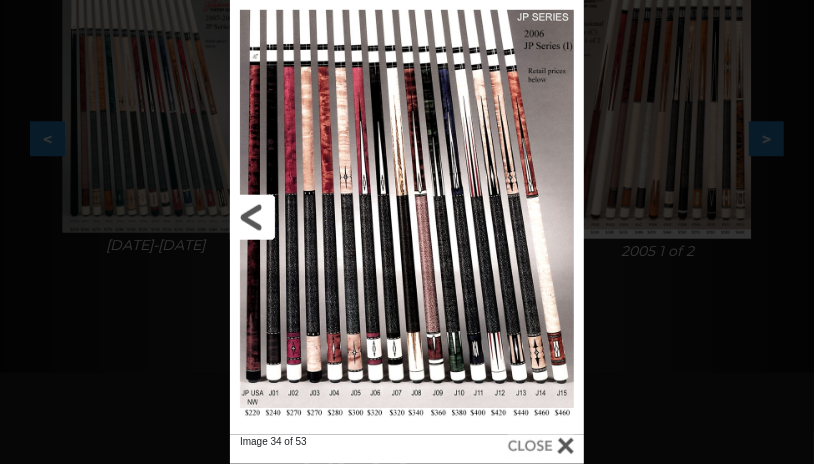 click at bounding box center (309, 217) 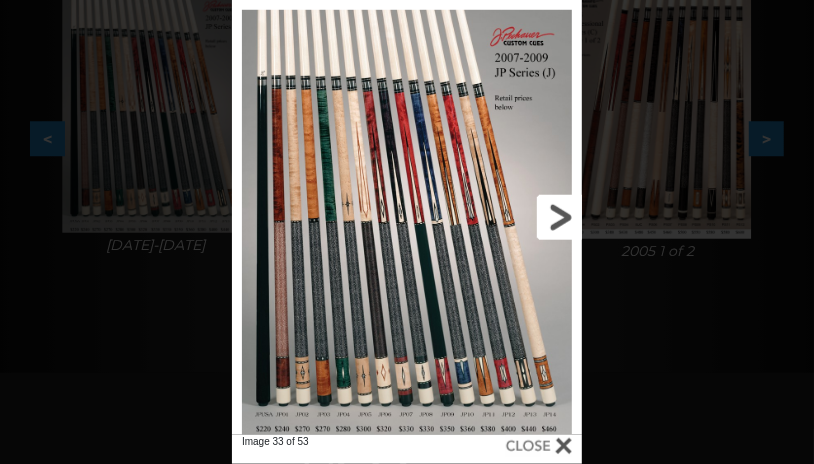 click at bounding box center [504, 217] 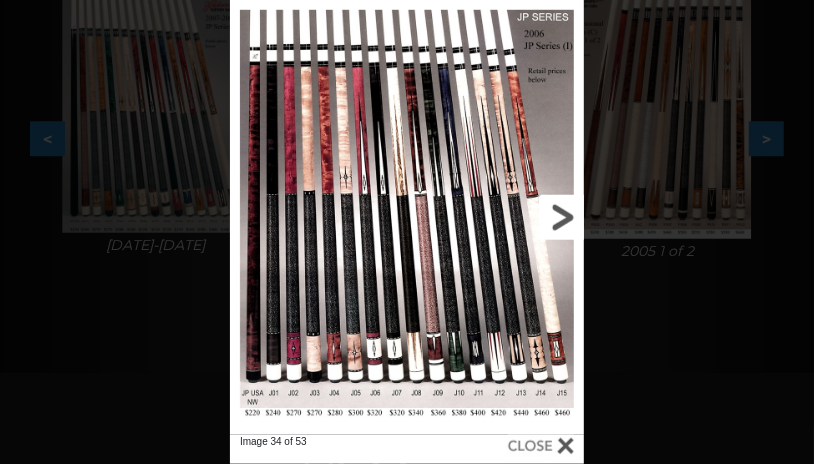 click at bounding box center [504, 217] 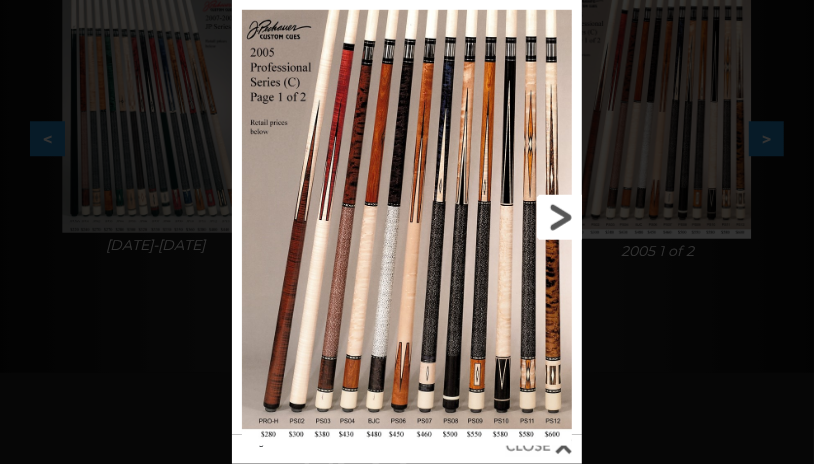 click at bounding box center [504, 217] 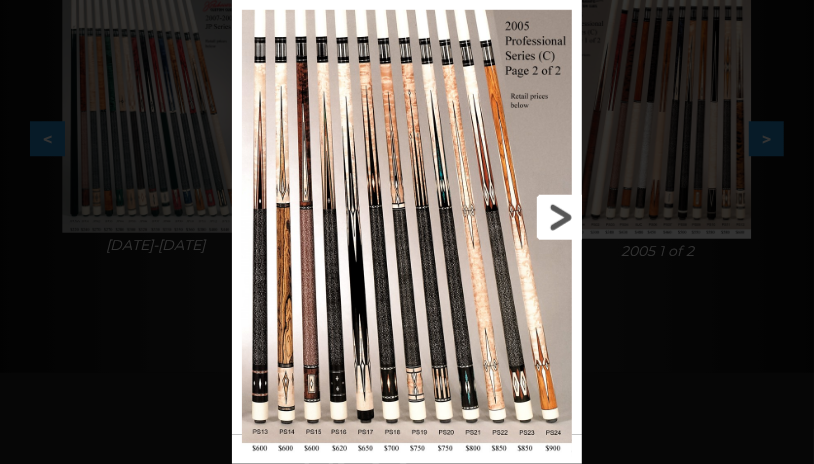 click at bounding box center (504, 217) 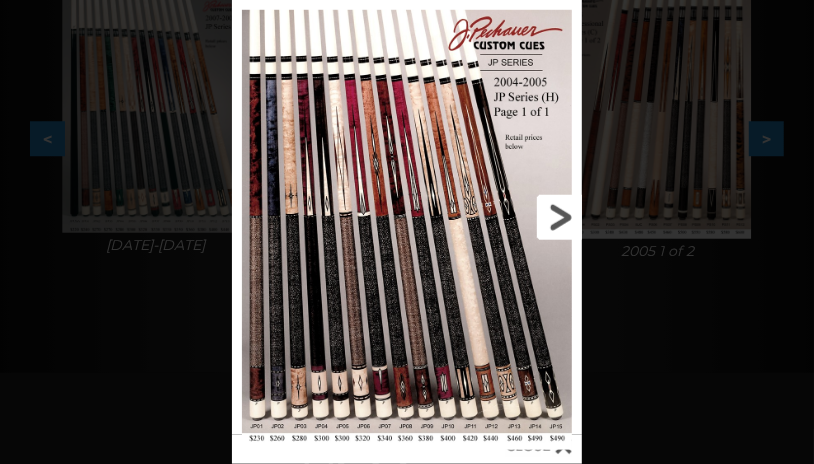 click at bounding box center [504, 217] 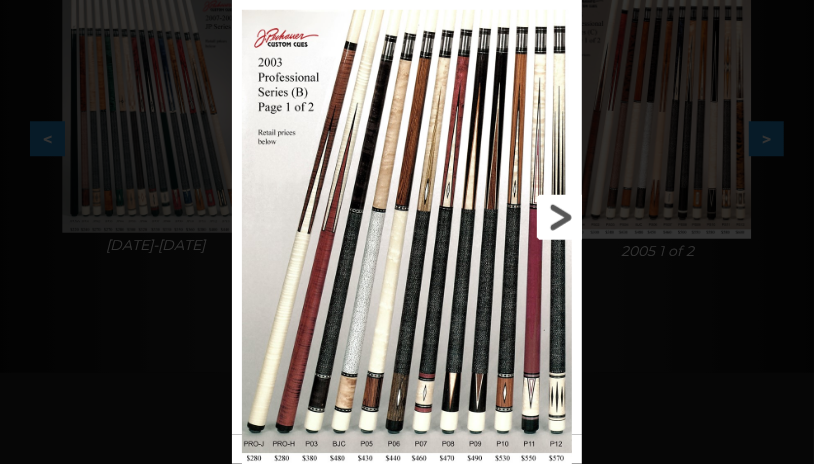click at bounding box center [504, 217] 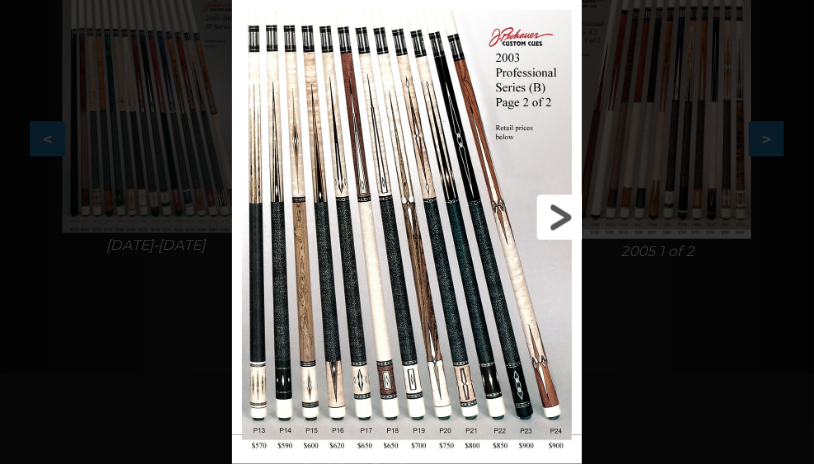 click at bounding box center [504, 217] 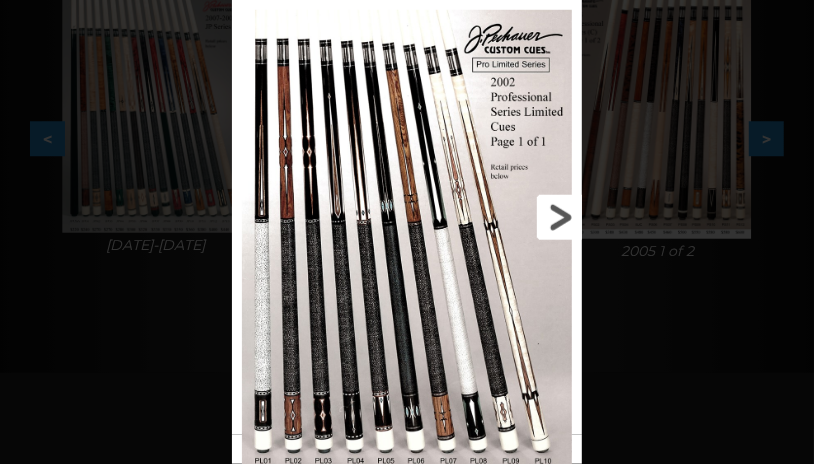 click at bounding box center (504, 217) 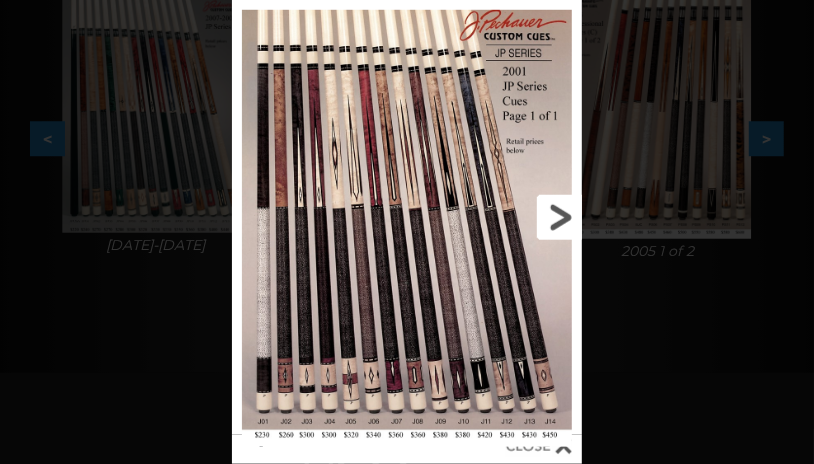 click at bounding box center (504, 217) 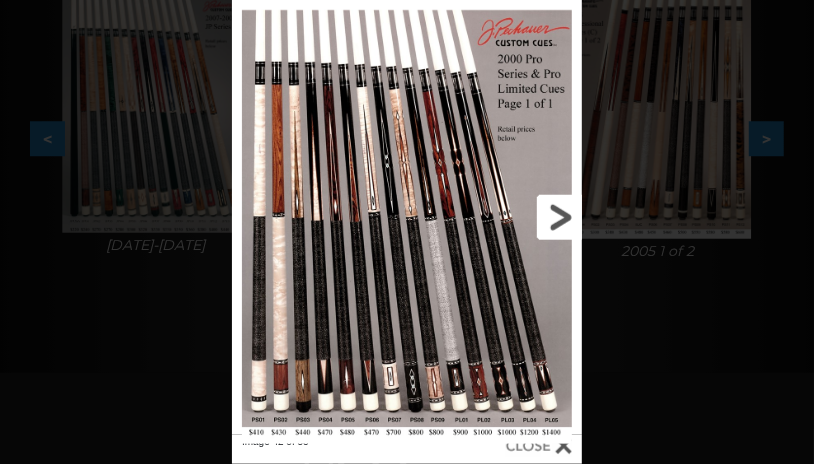 click at bounding box center [504, 217] 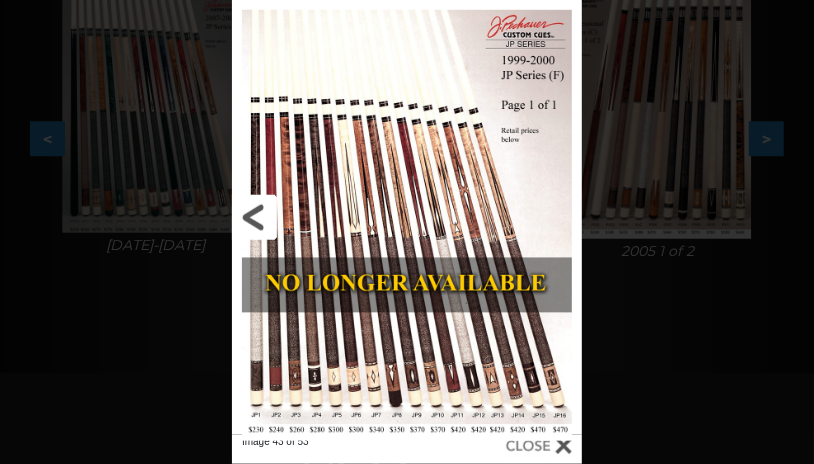 click at bounding box center [311, 217] 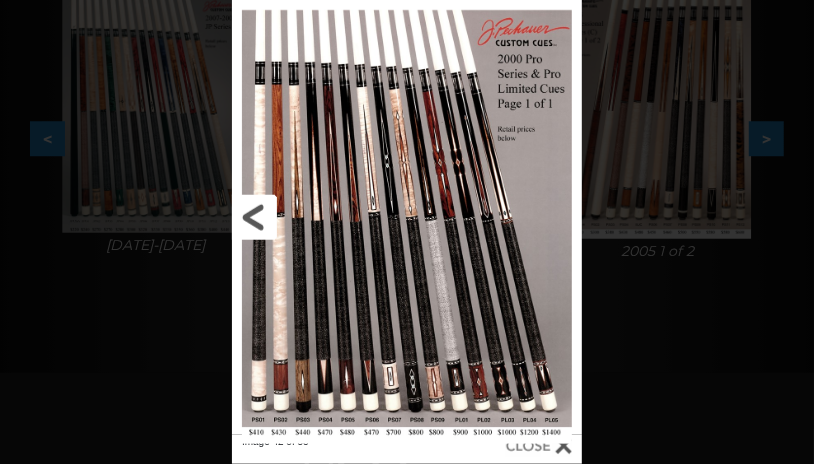 click at bounding box center [311, 217] 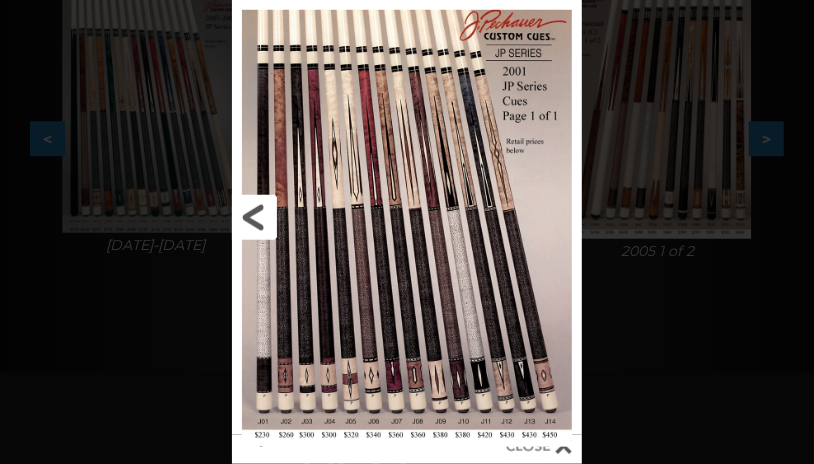 click at bounding box center [311, 217] 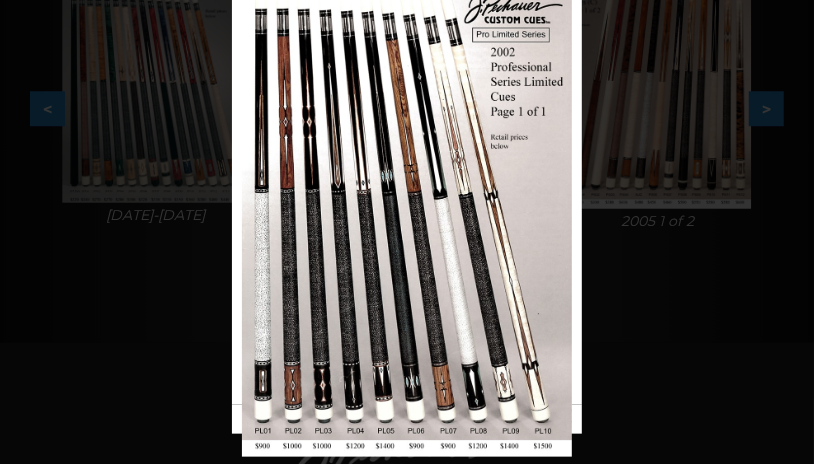 scroll, scrollTop: 614, scrollLeft: 0, axis: vertical 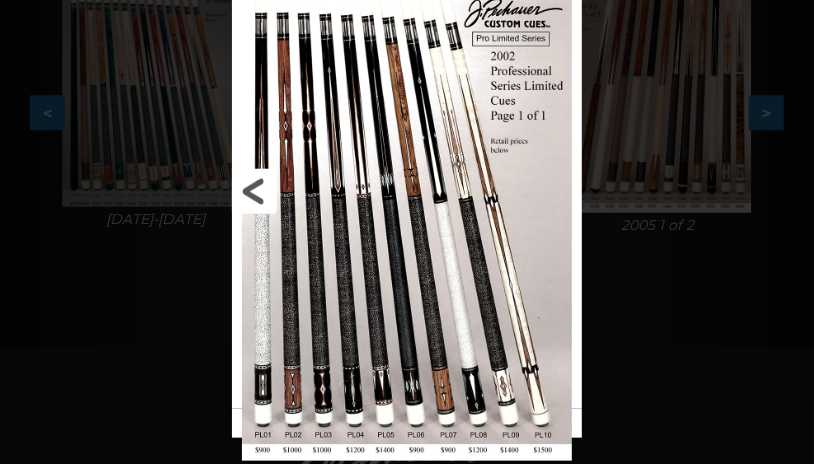 click at bounding box center (311, 191) 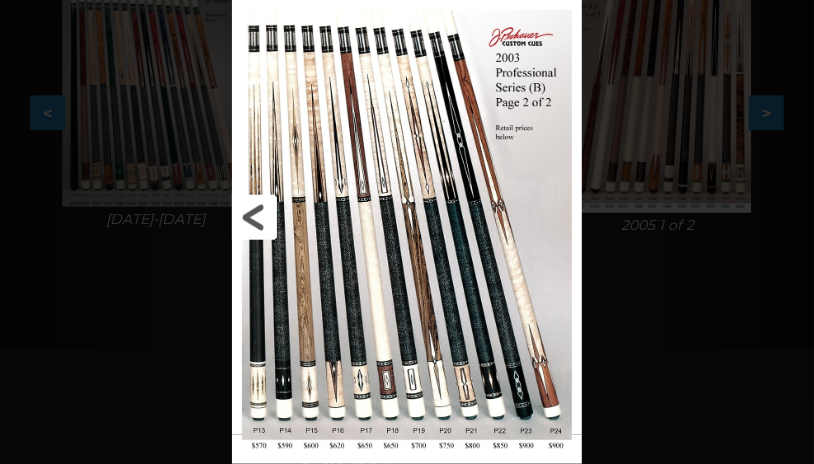 click at bounding box center (311, 217) 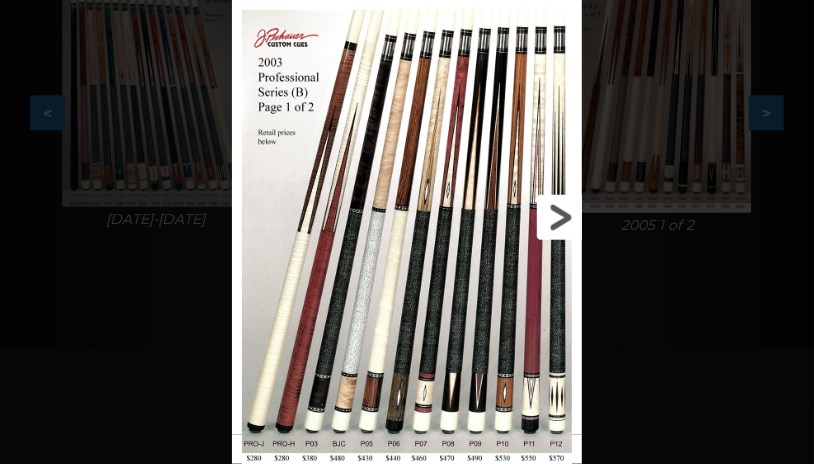 click at bounding box center [504, 217] 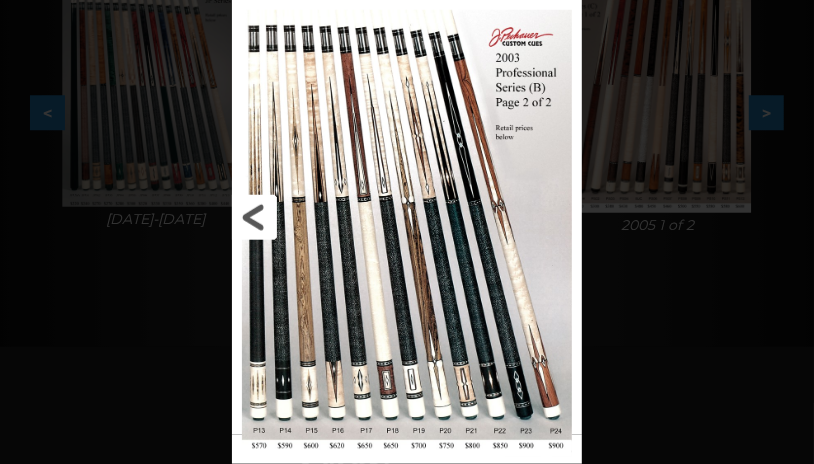 click at bounding box center [311, 217] 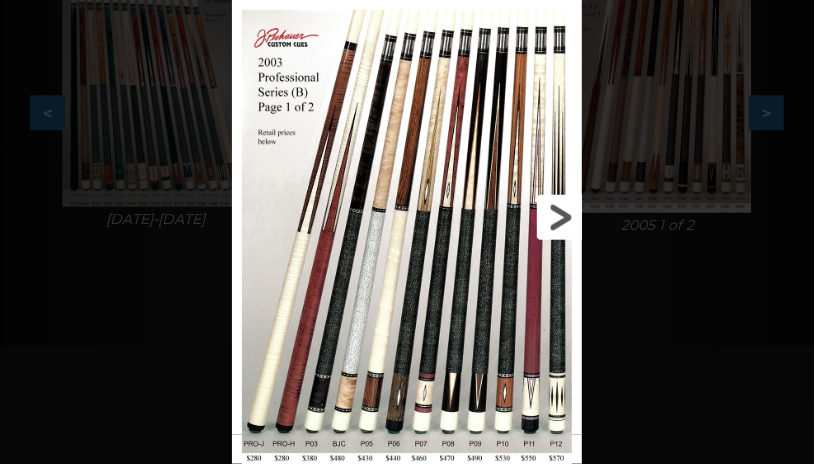 click at bounding box center (504, 217) 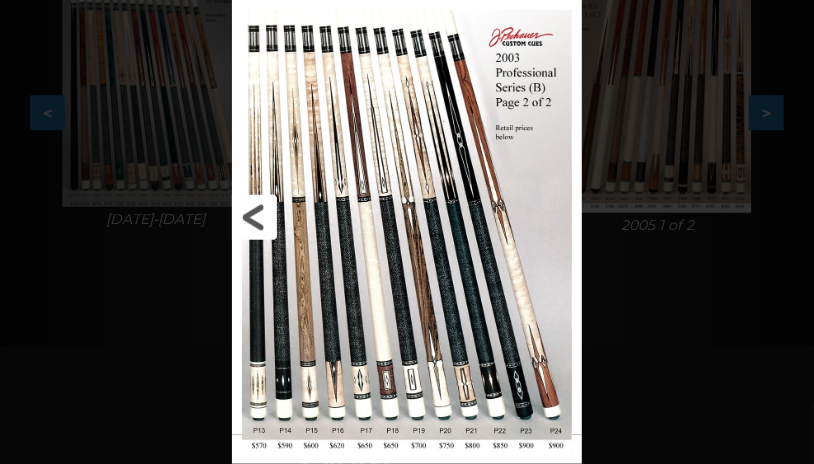 click at bounding box center [311, 217] 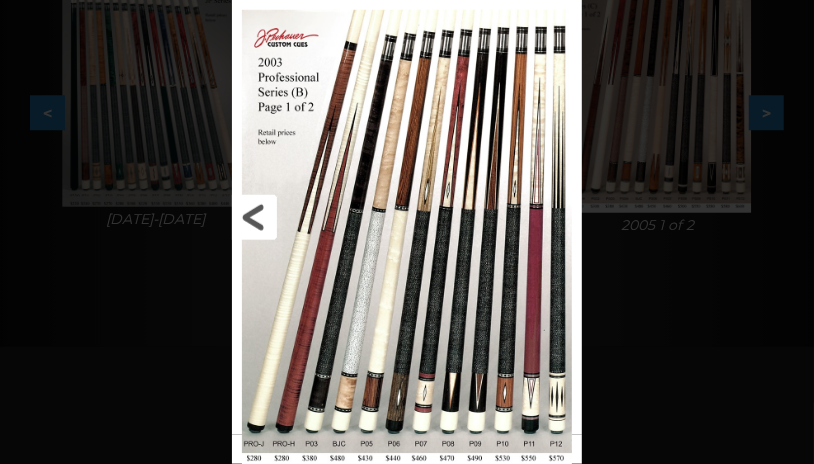 click at bounding box center [311, 217] 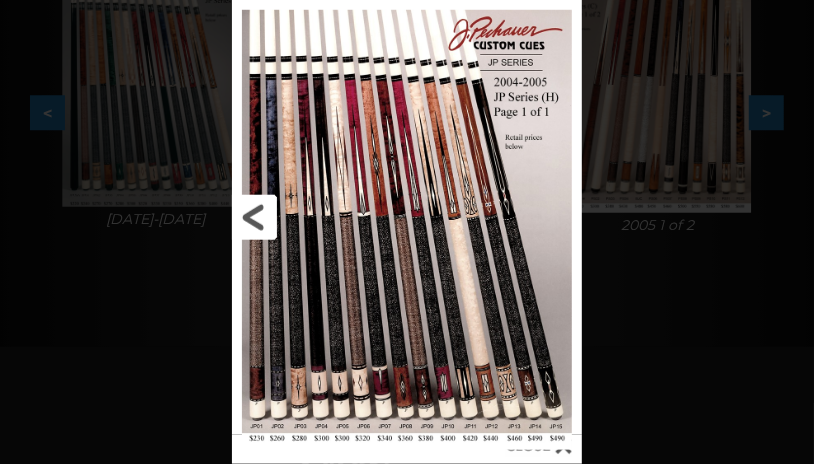 click at bounding box center (311, 217) 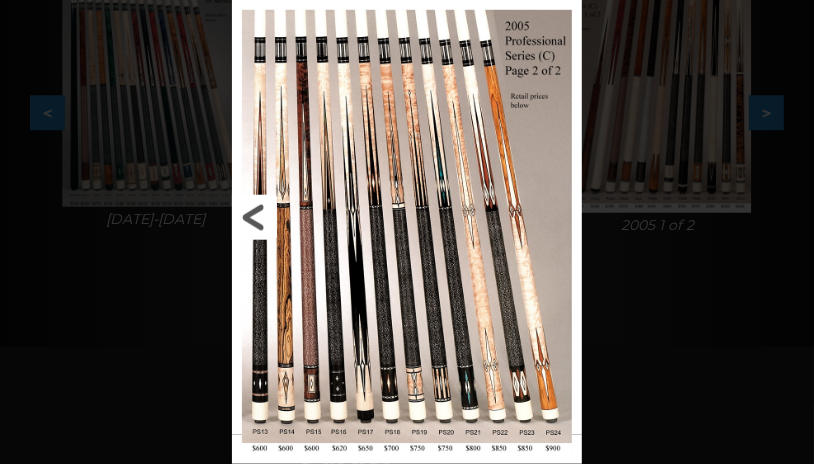 click at bounding box center [311, 217] 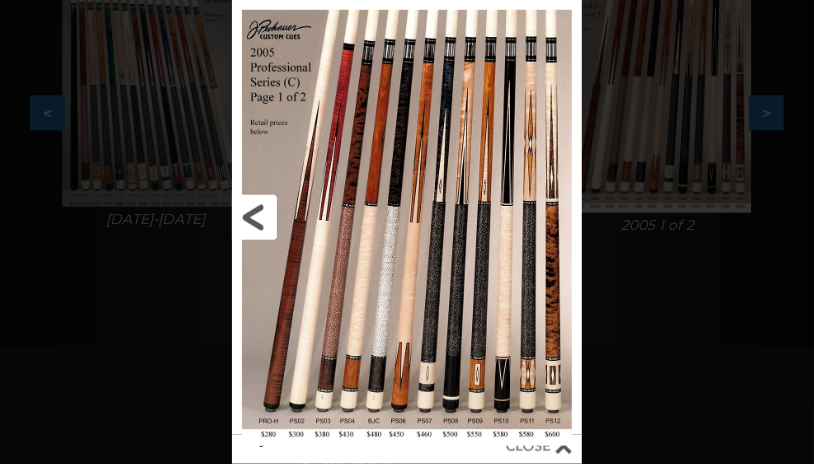click at bounding box center [311, 217] 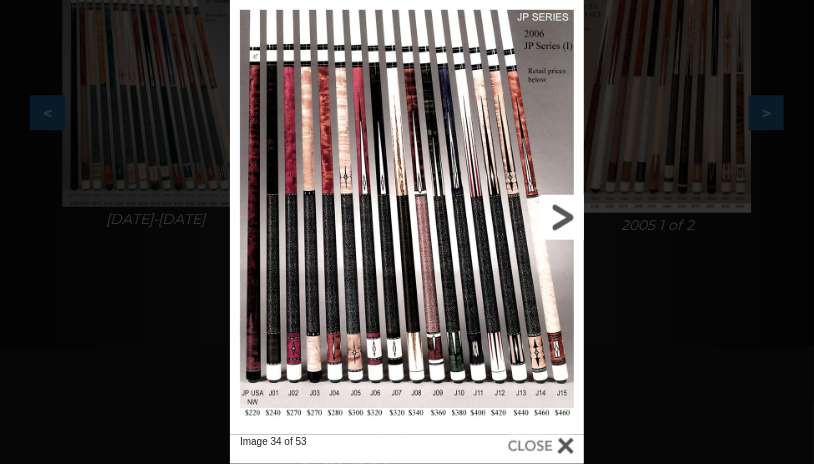click at bounding box center (504, 217) 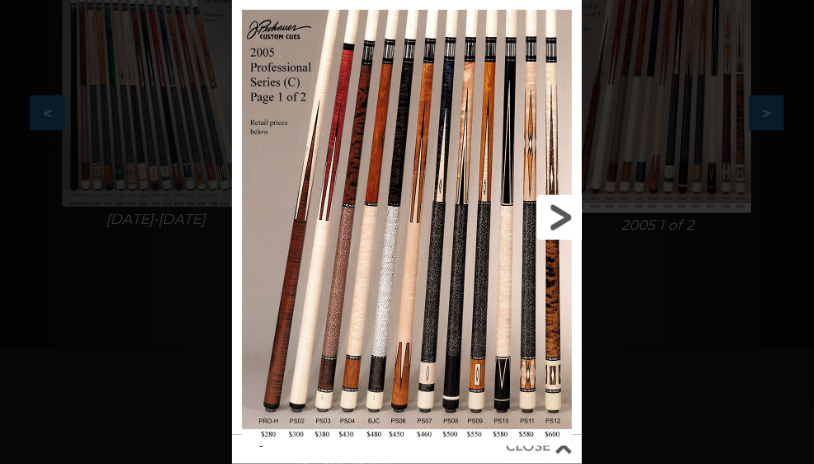 click at bounding box center [504, 217] 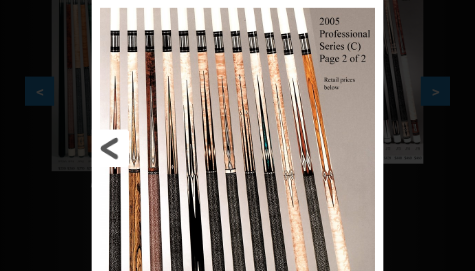 scroll, scrollTop: 615, scrollLeft: 0, axis: vertical 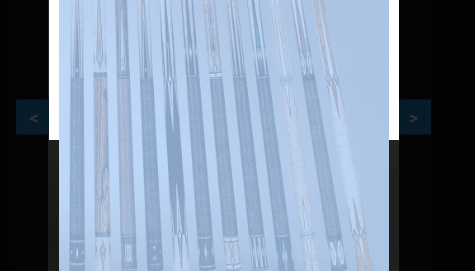 click on "We're updating our online ordering! Online ordering is currently under maintenance. For sales inquiries or questions, please email us at sales@pechauer.com or call us at 800-934-7735. Thank you for your patience — we’ll be back soon!
800-934-7735
MENU
Home
Pool Cues
Cues for a Cause
JP Series (T) – NEW
Pro Series (R) – NEW
Champion Collection" at bounding box center (223, 384) 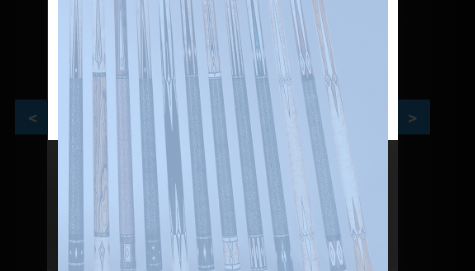 click at bounding box center (392, 663) 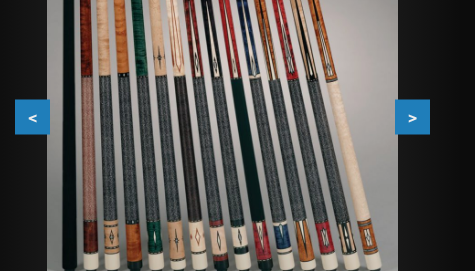 scroll, scrollTop: 746, scrollLeft: 0, axis: vertical 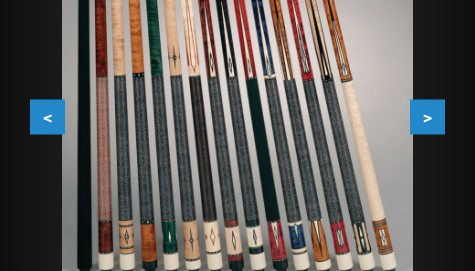 click on "<" at bounding box center [47, 116] 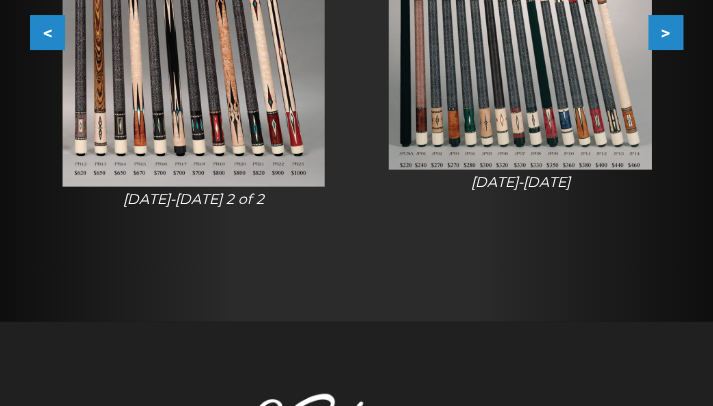 click at bounding box center (520, 0) 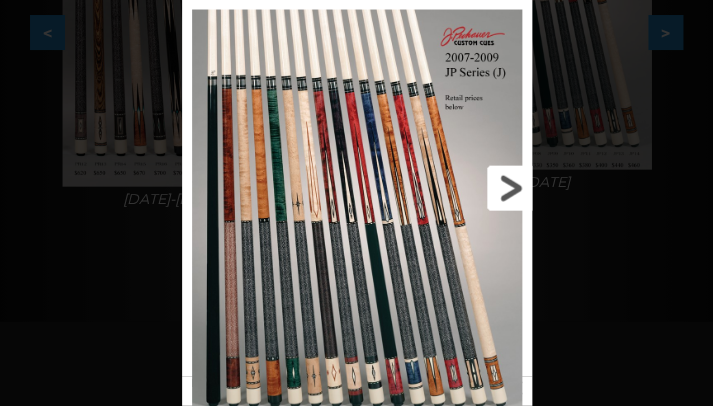 click at bounding box center [453, 188] 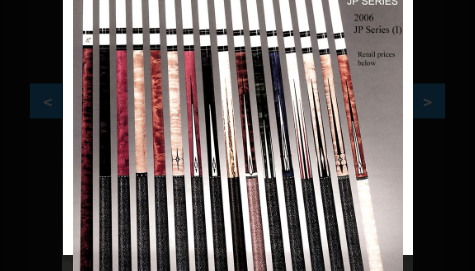 scroll, scrollTop: 746, scrollLeft: 0, axis: vertical 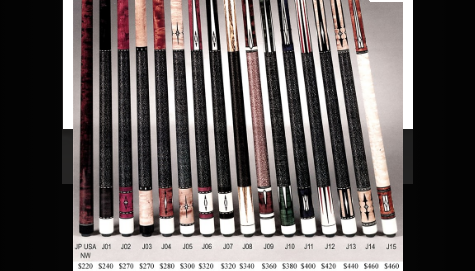 click at bounding box center (334, -21) 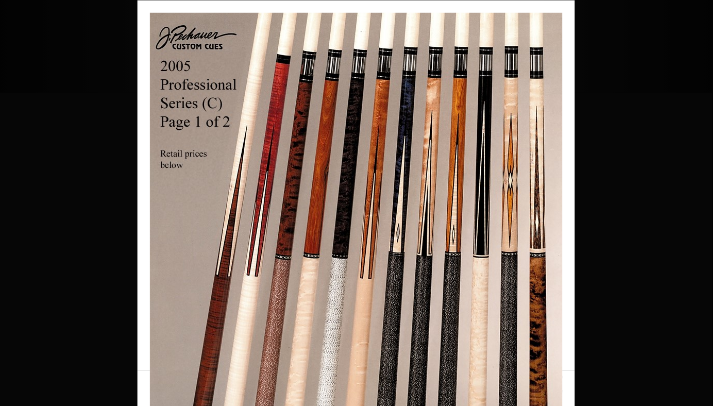 scroll, scrollTop: 888, scrollLeft: 0, axis: vertical 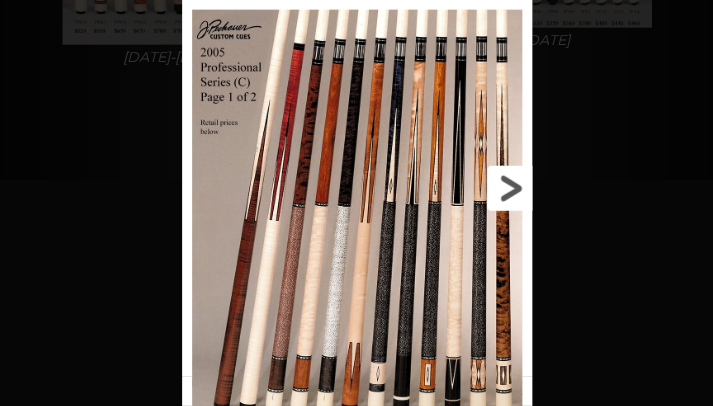click at bounding box center [453, 188] 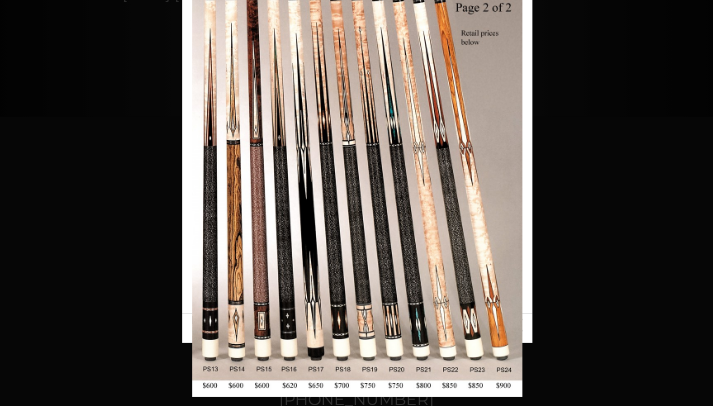 scroll, scrollTop: 954, scrollLeft: 0, axis: vertical 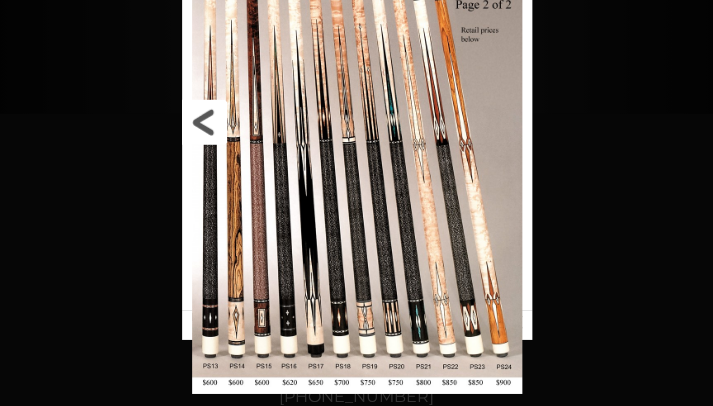 click at bounding box center (261, 122) 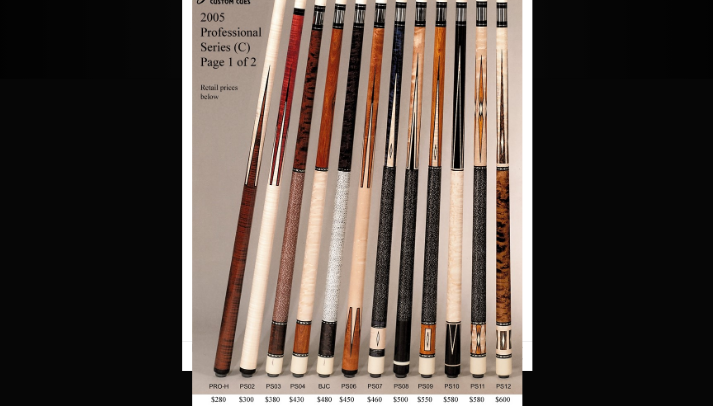 scroll, scrollTop: 992, scrollLeft: 0, axis: vertical 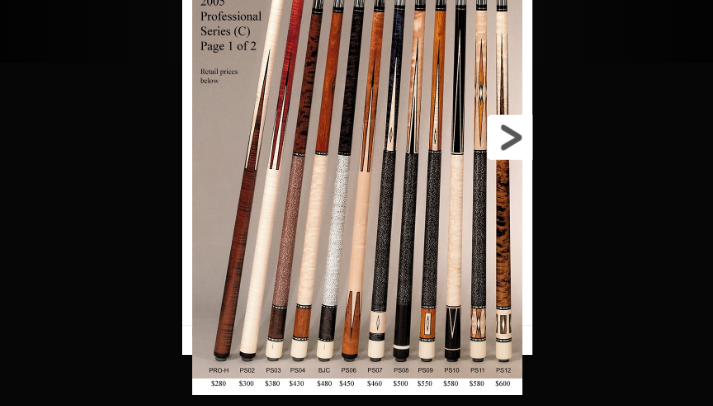 click at bounding box center (453, 137) 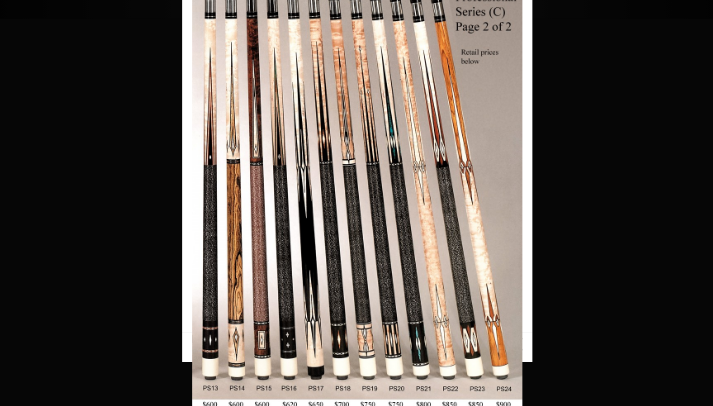 scroll, scrollTop: 1058, scrollLeft: 0, axis: vertical 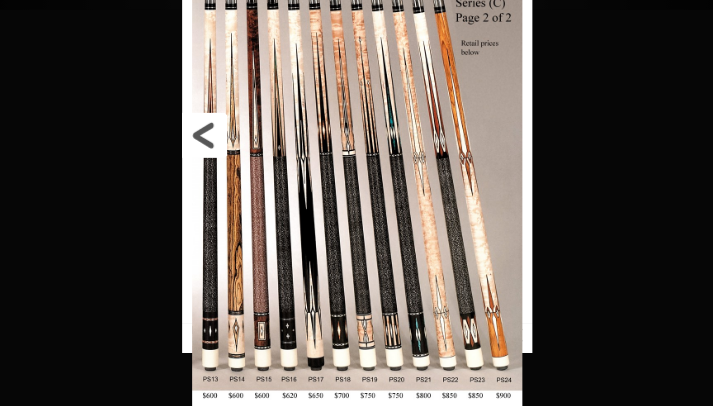 click at bounding box center [261, 135] 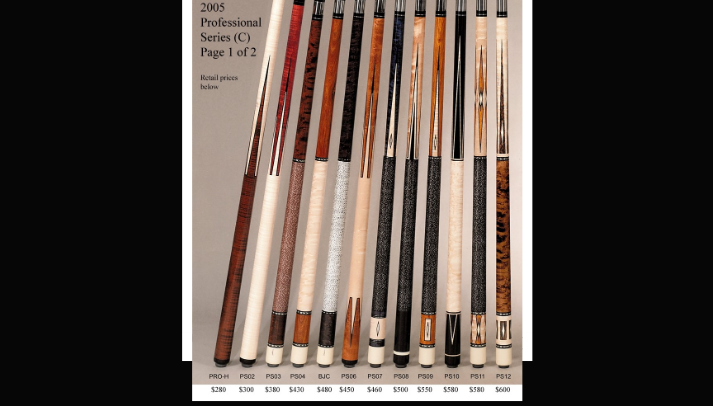 scroll, scrollTop: 1106, scrollLeft: 0, axis: vertical 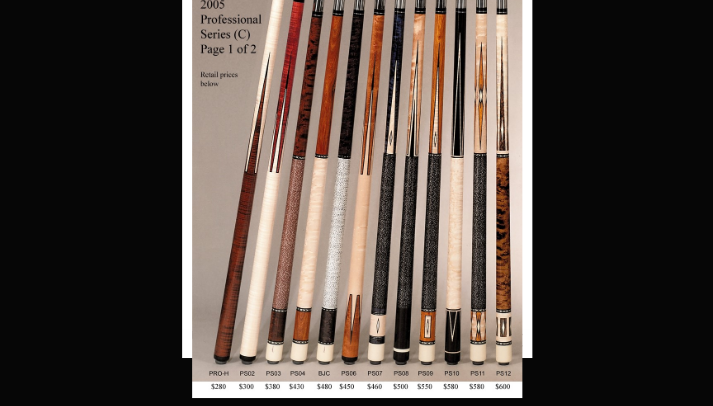 click on "Image 35 of 53" at bounding box center [356, 155] 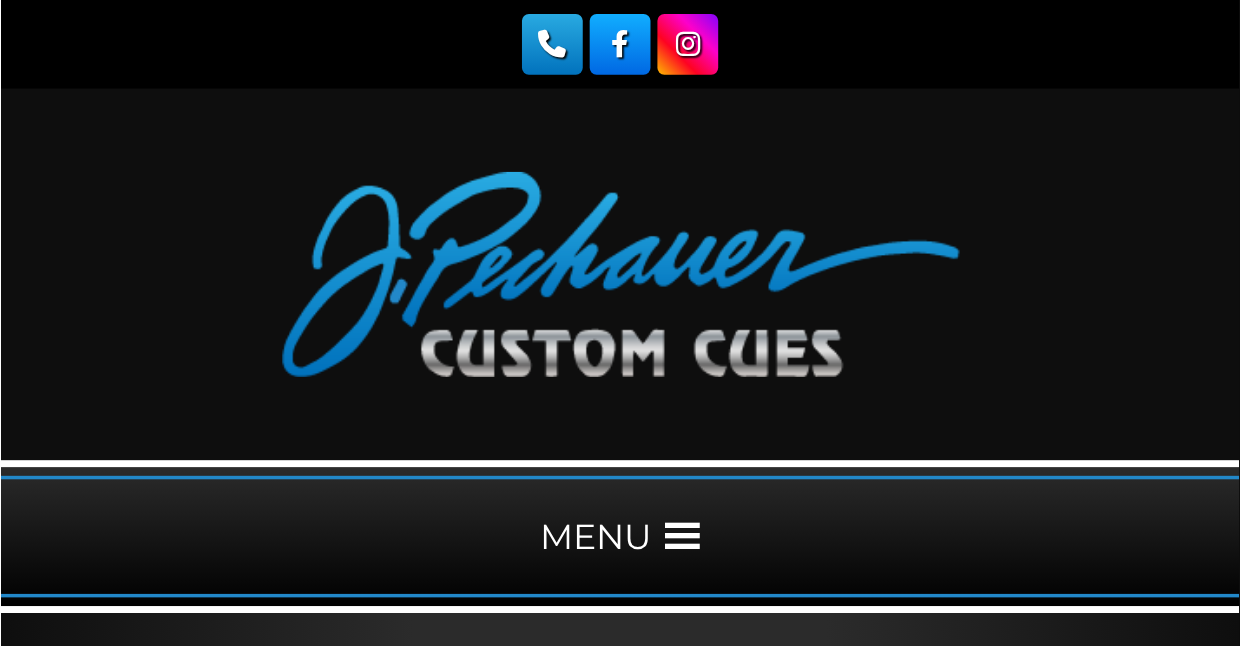 scroll, scrollTop: 0, scrollLeft: 0, axis: both 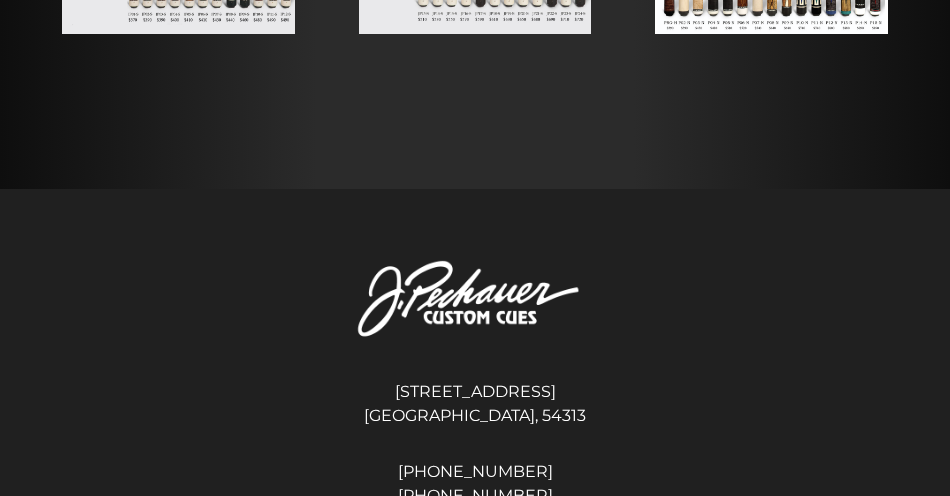 click on "<" at bounding box center [47, -79] 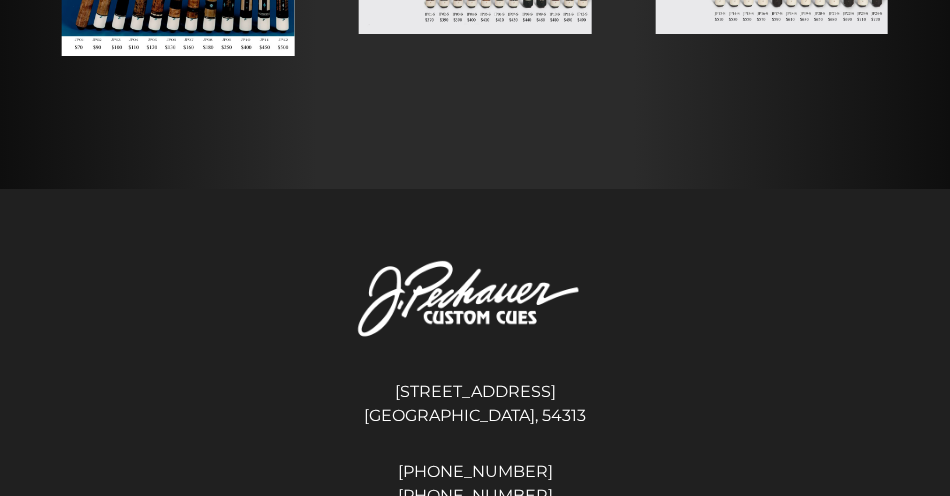 click on "<" at bounding box center [47, -79] 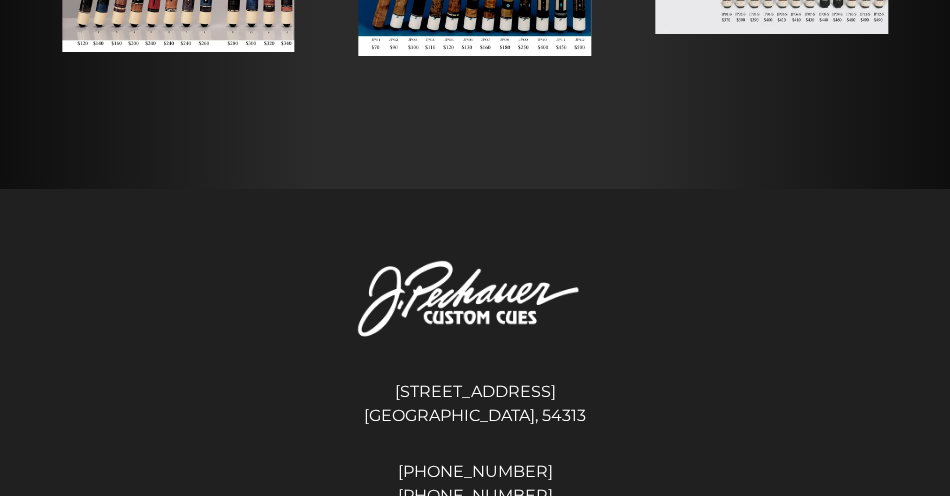 click on "<" at bounding box center [47, -79] 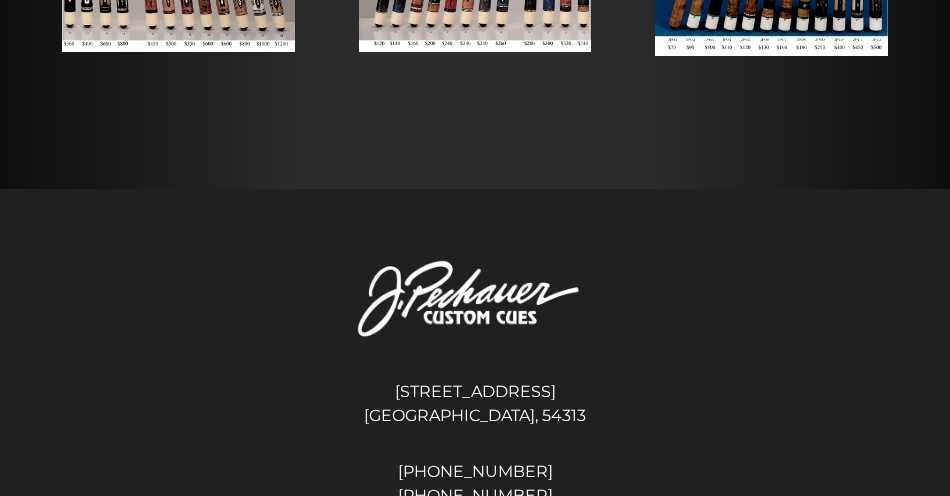 click on "<" at bounding box center (47, -79) 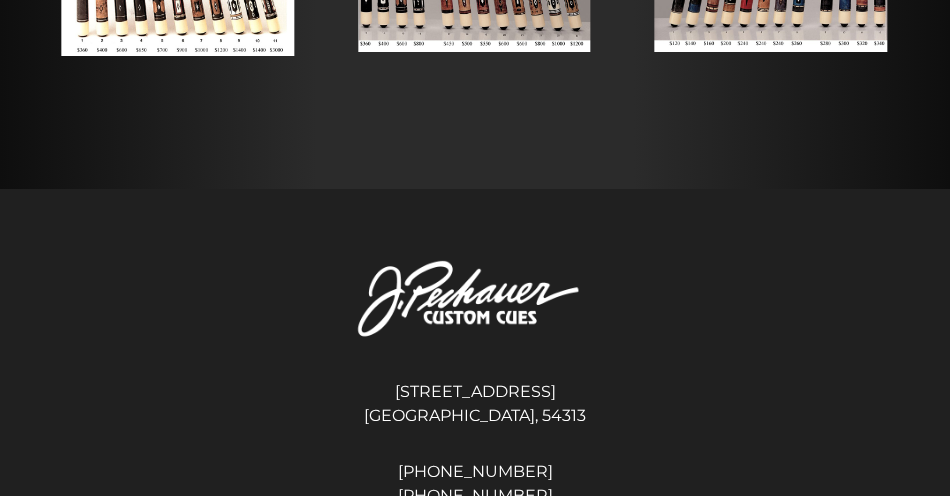 click on "<" at bounding box center [47, -79] 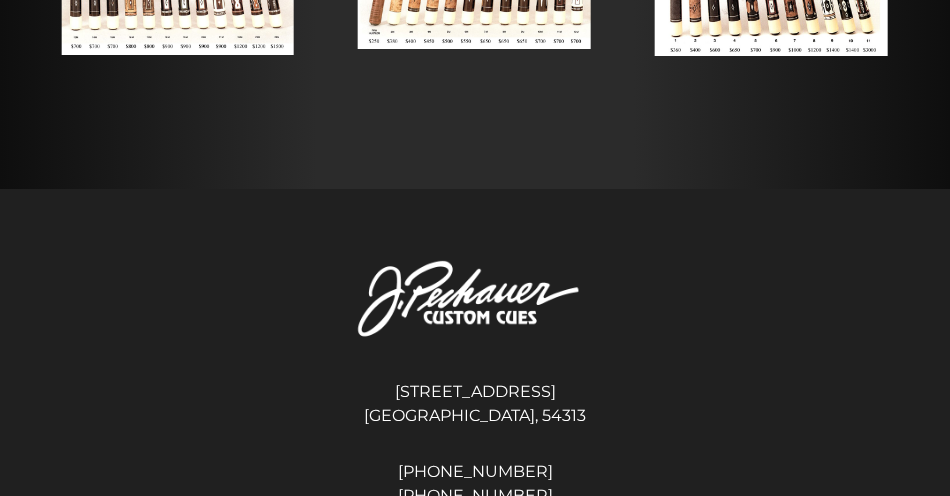 click on "<" at bounding box center [47, -79] 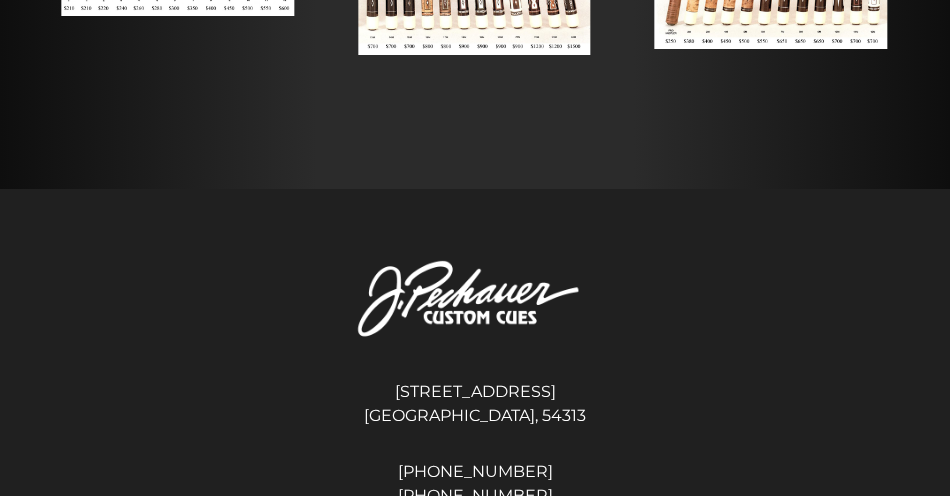 click on "<" at bounding box center (47, -79) 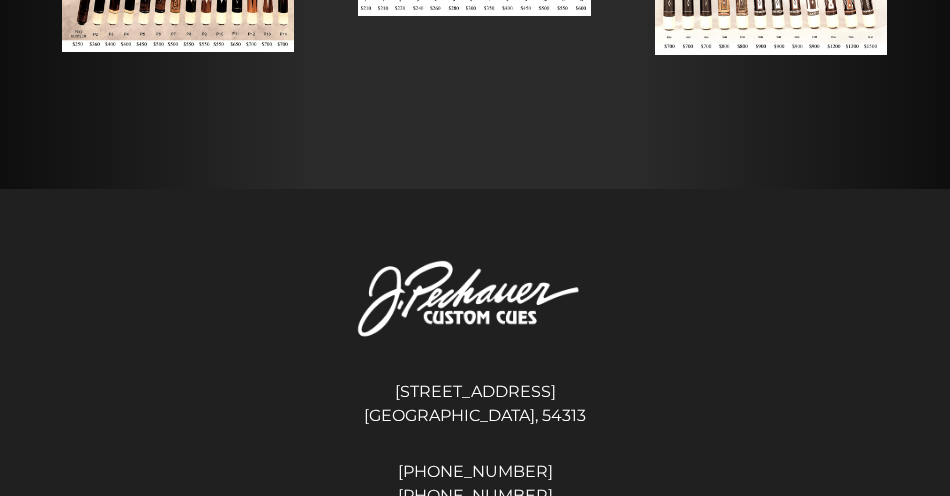 click on "<" at bounding box center [47, -79] 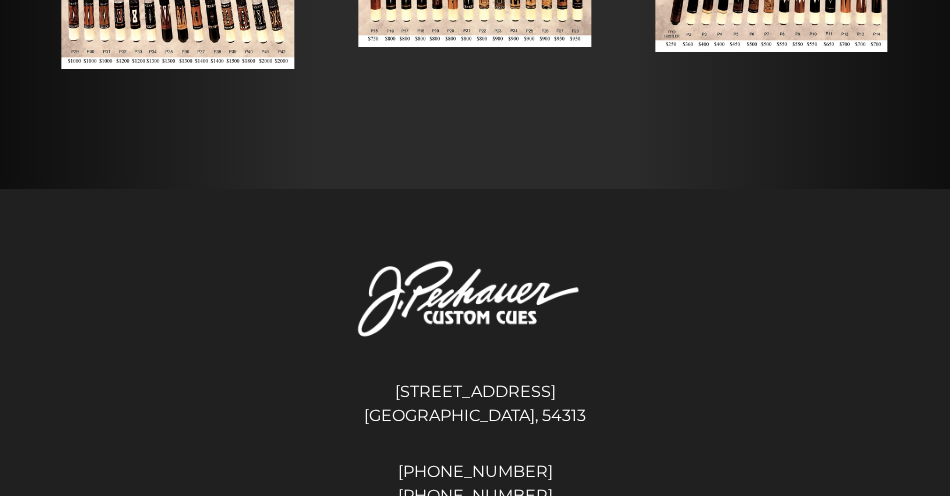 click on "<" at bounding box center [47, -79] 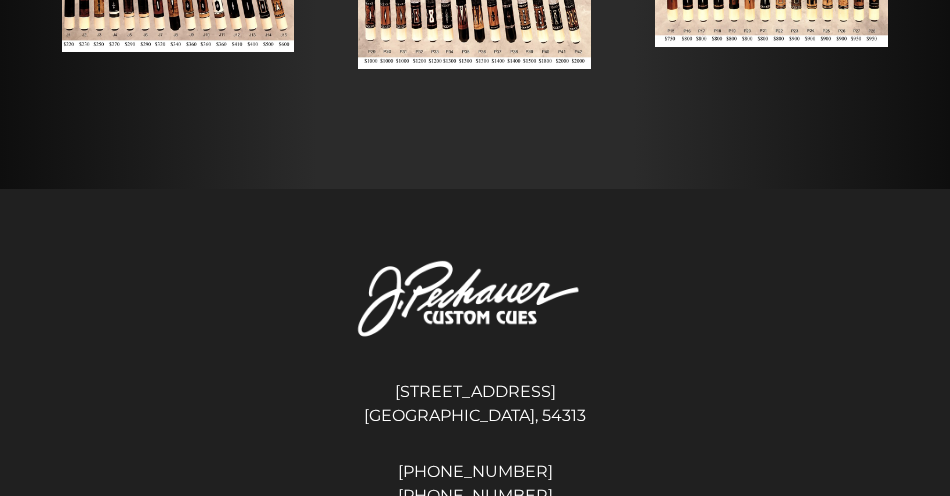 click on "<" at bounding box center (47, -79) 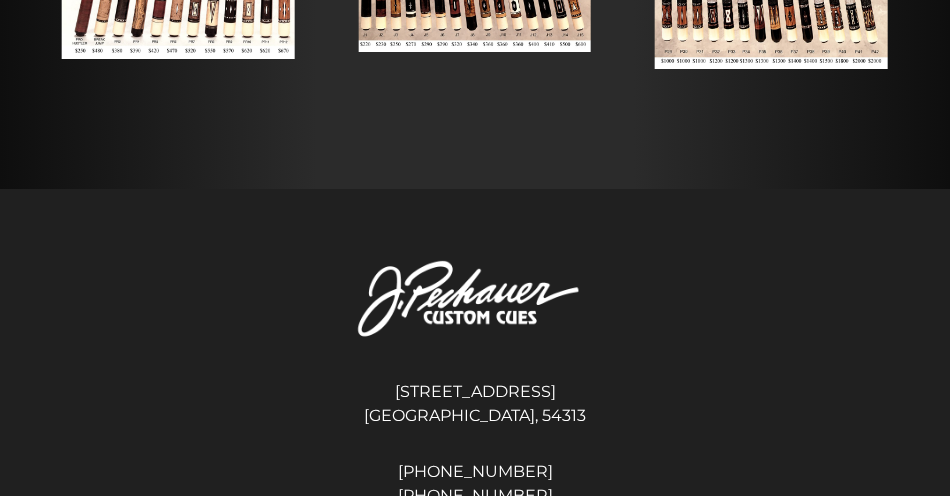 click on "<" at bounding box center (47, -79) 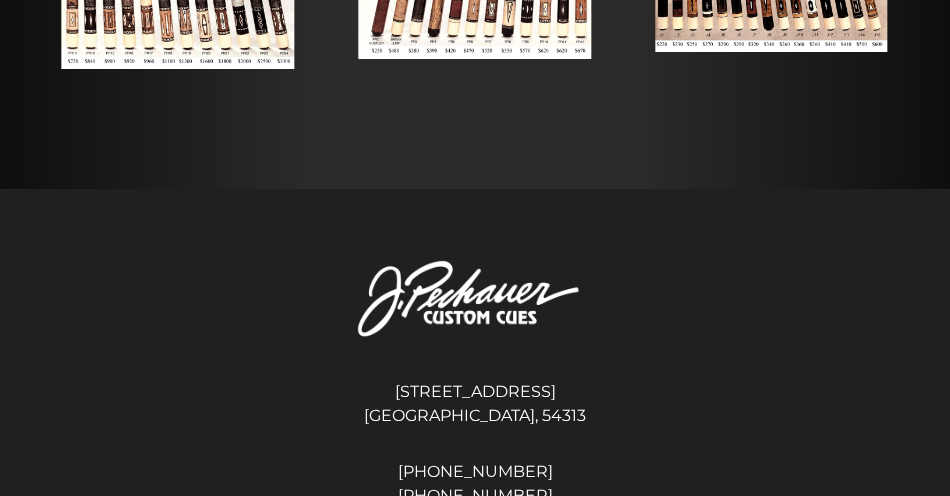click on "<" at bounding box center [47, -79] 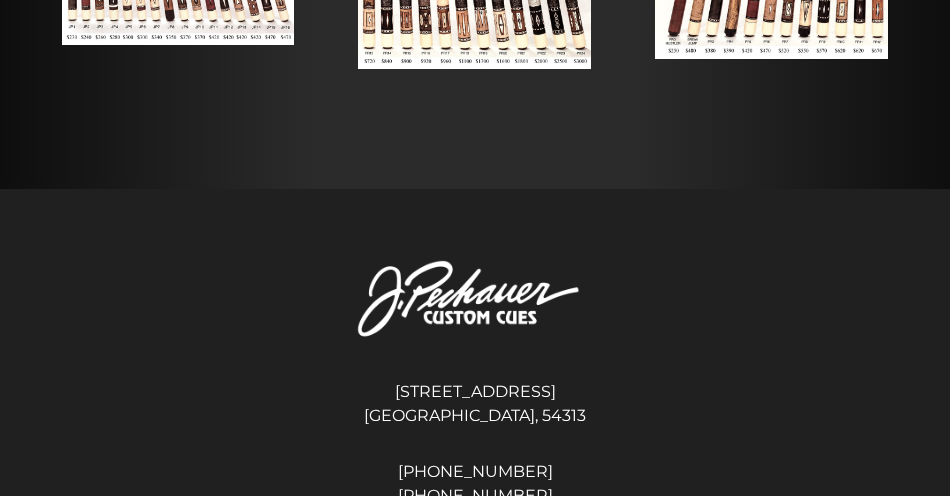 click on "<" at bounding box center [47, -79] 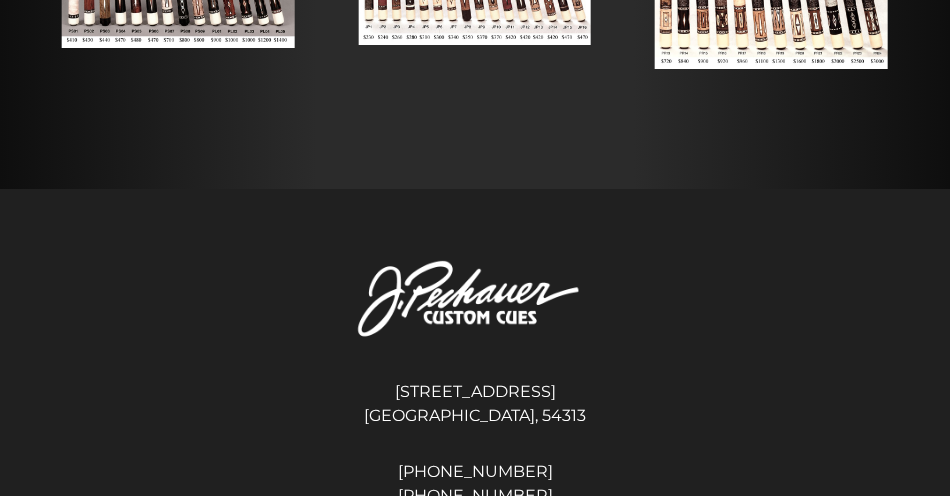 click on "<" at bounding box center (47, -79) 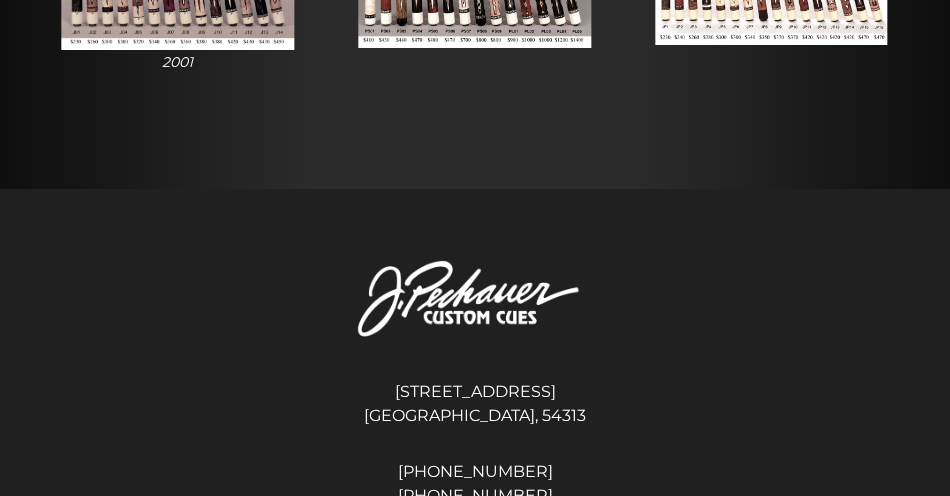 click on "<" at bounding box center [47, -79] 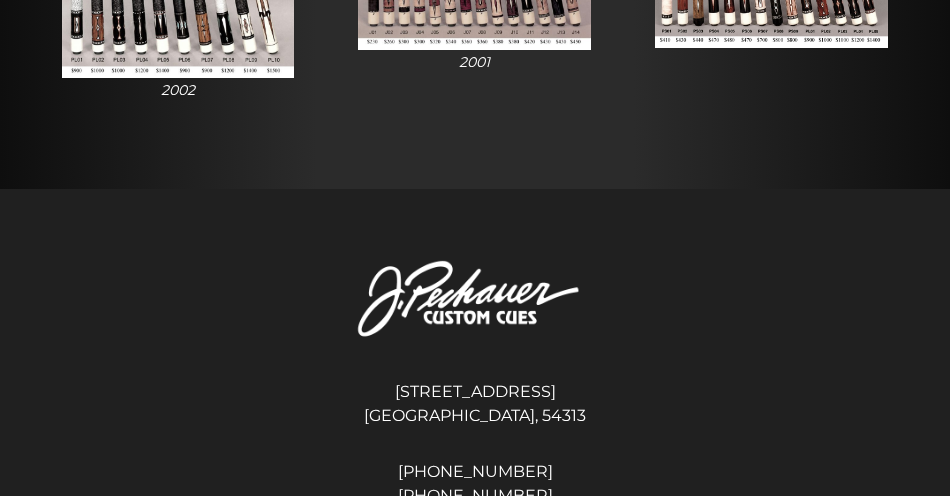 click on "<" at bounding box center (47, -79) 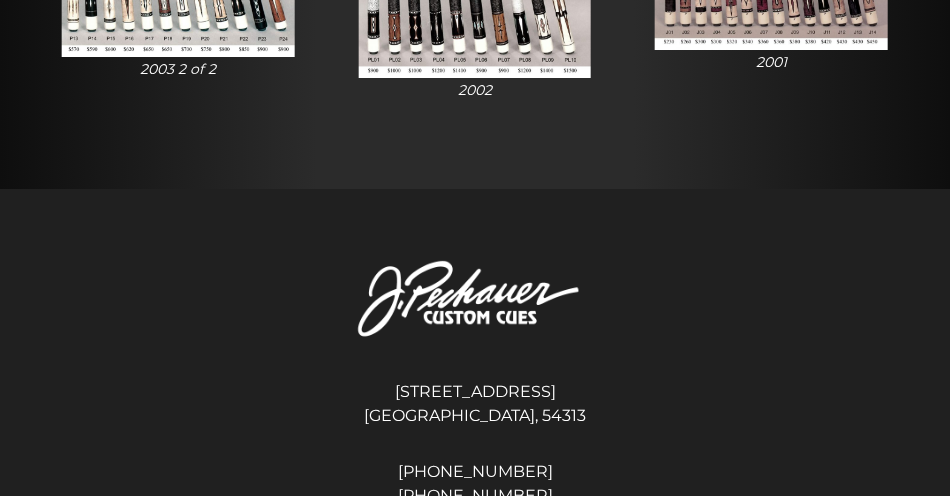 click on "<" at bounding box center [47, -79] 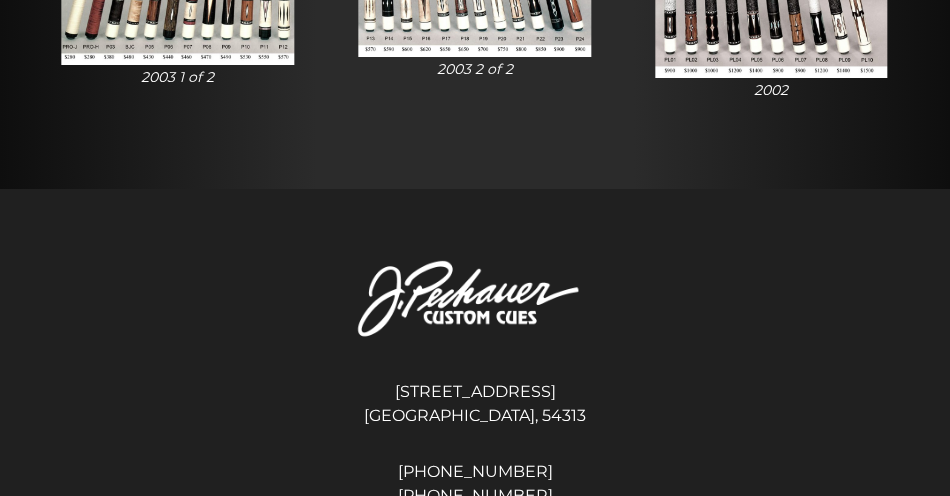 click on "<" at bounding box center [47, -79] 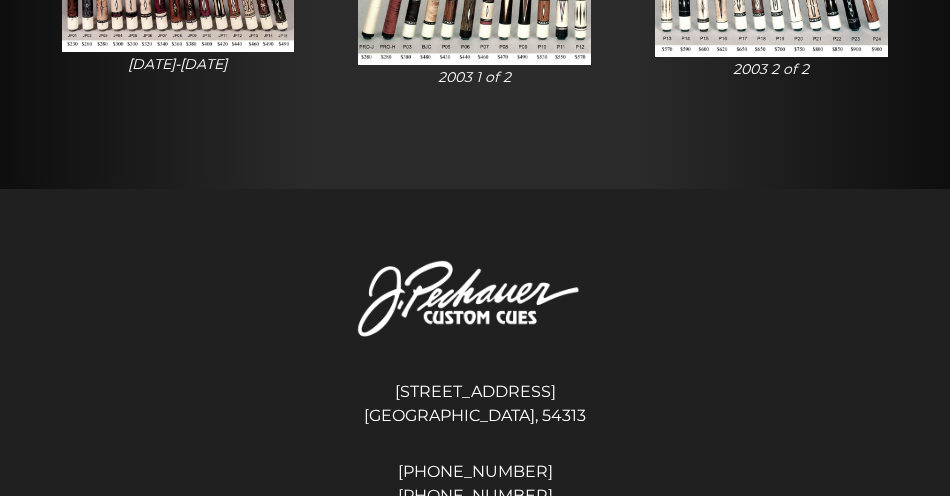 click on "<" at bounding box center (47, -79) 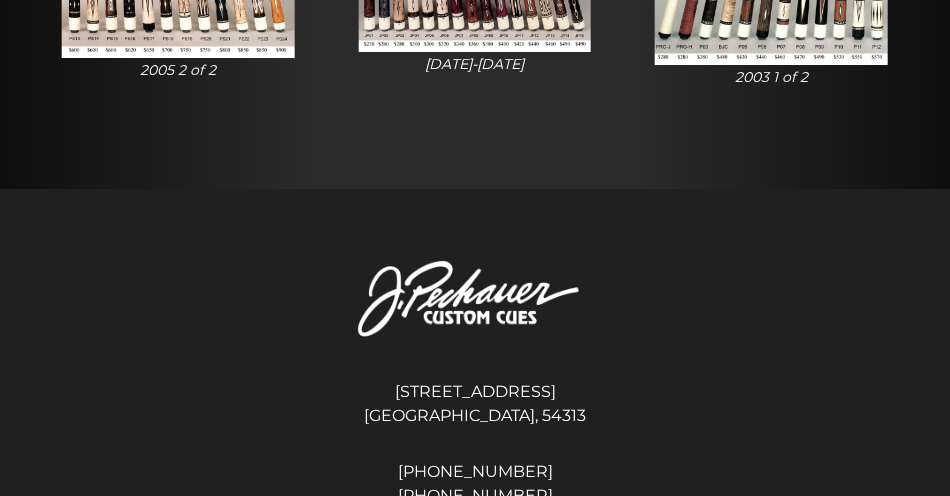 click on "<" at bounding box center (47, -79) 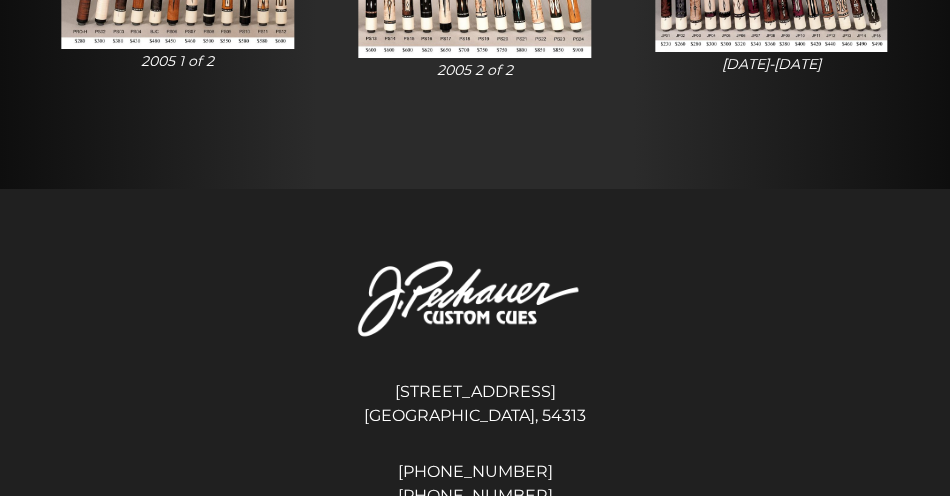 click on "<" at bounding box center [47, -79] 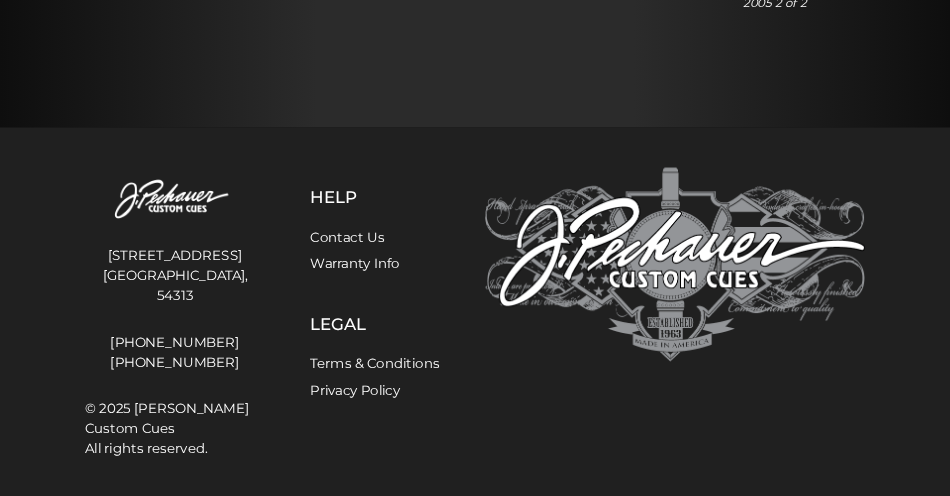 scroll, scrollTop: 840, scrollLeft: 0, axis: vertical 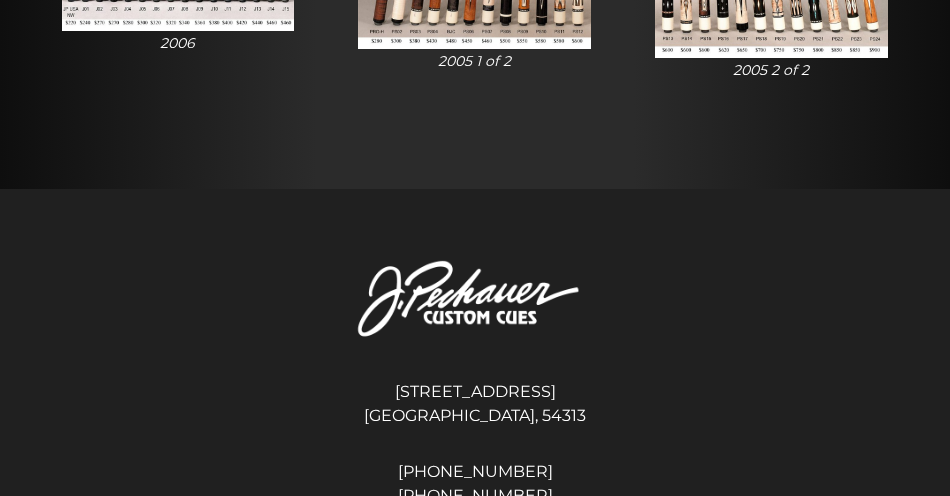 click on "<" at bounding box center [47, -79] 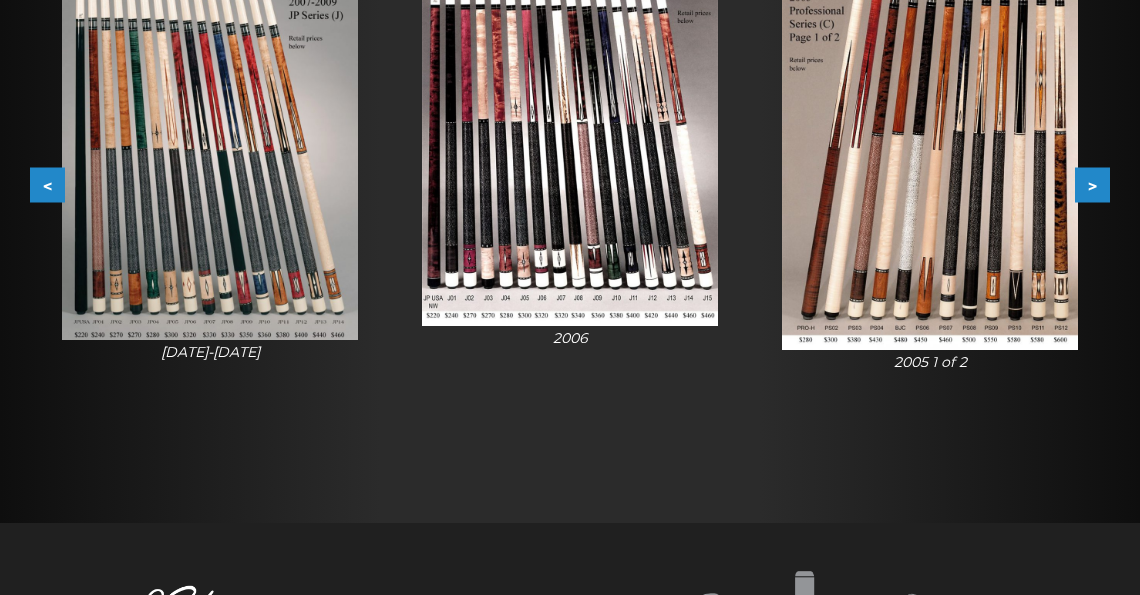 scroll, scrollTop: 456, scrollLeft: 0, axis: vertical 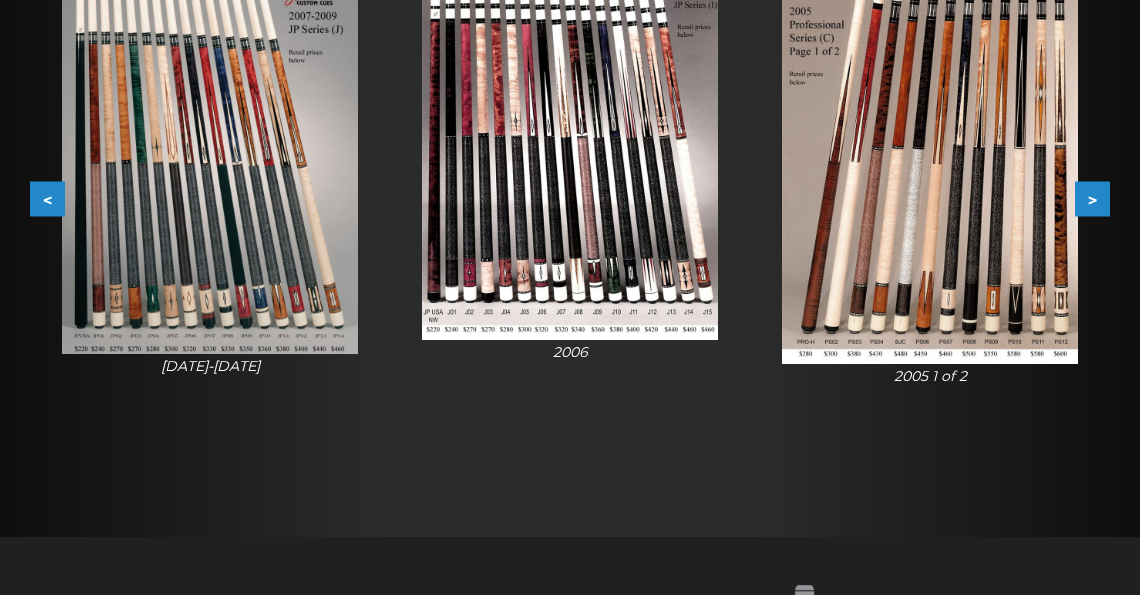 click on "<" at bounding box center (47, 198) 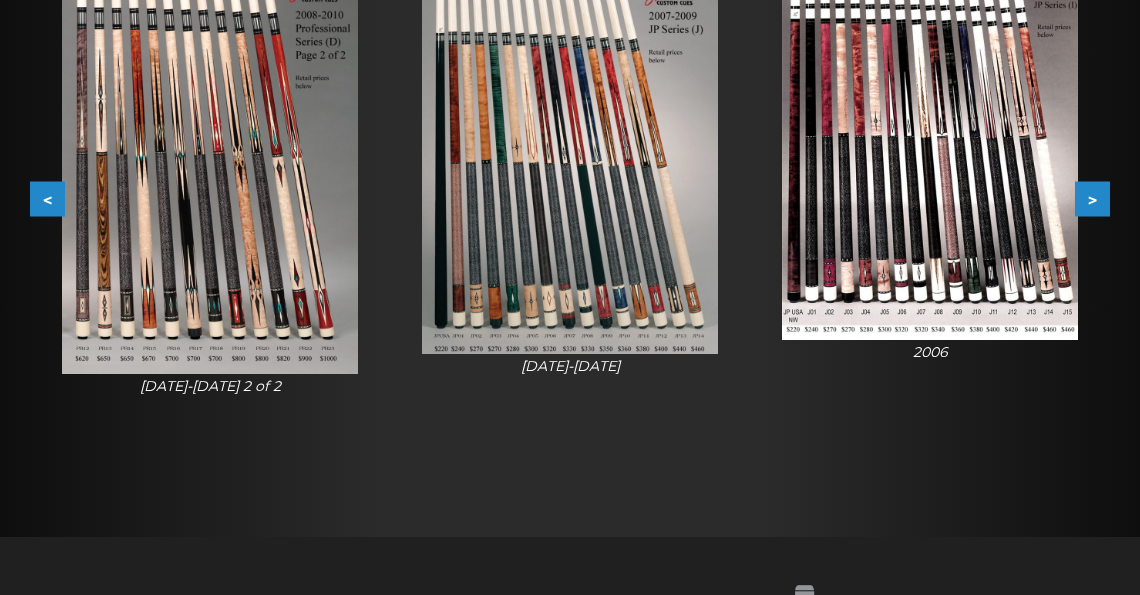 click on "<" at bounding box center [47, 198] 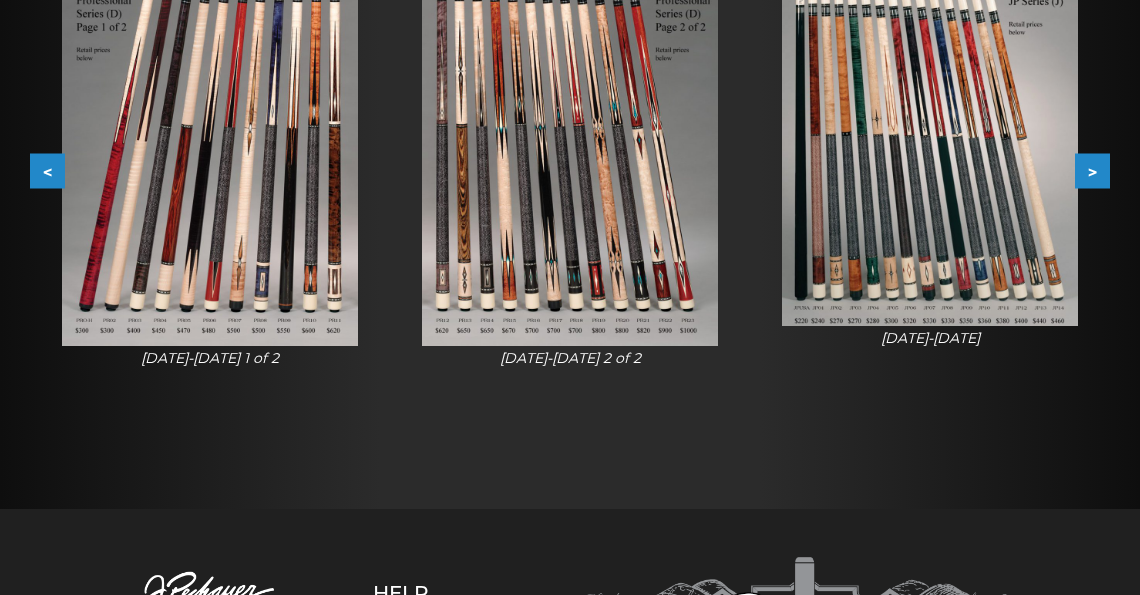 scroll, scrollTop: 486, scrollLeft: 0, axis: vertical 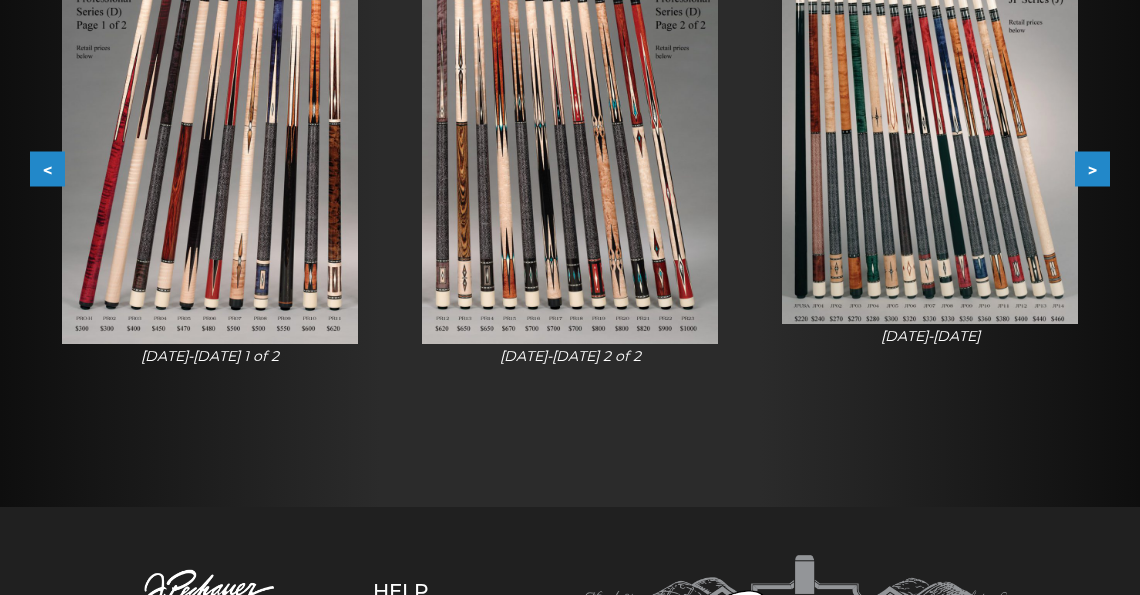 click on ">" at bounding box center [1092, 168] 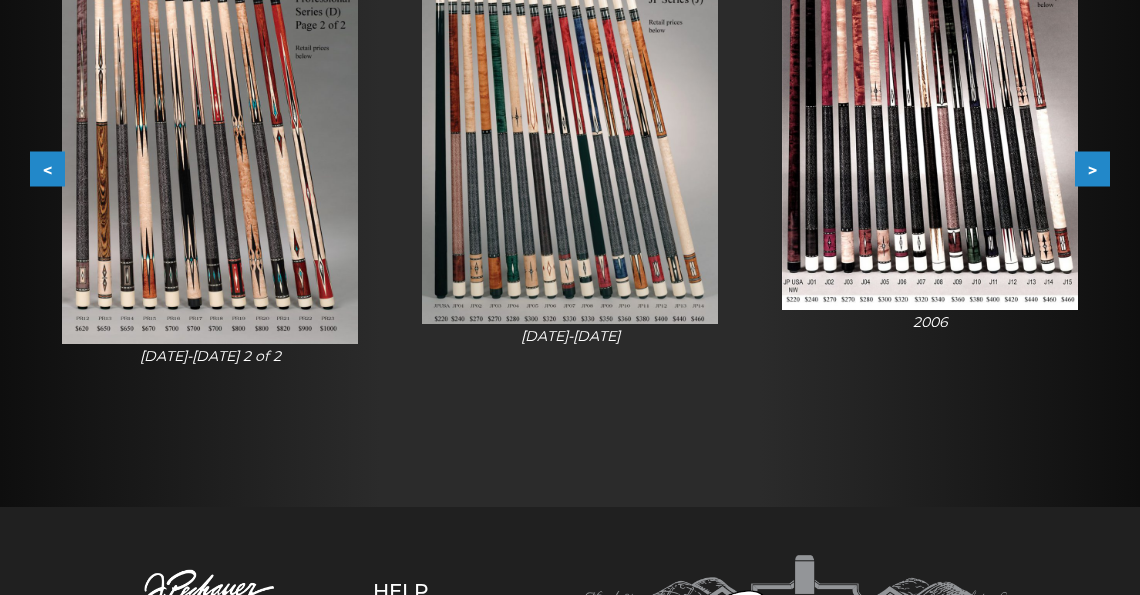 click on ">" at bounding box center (1092, 168) 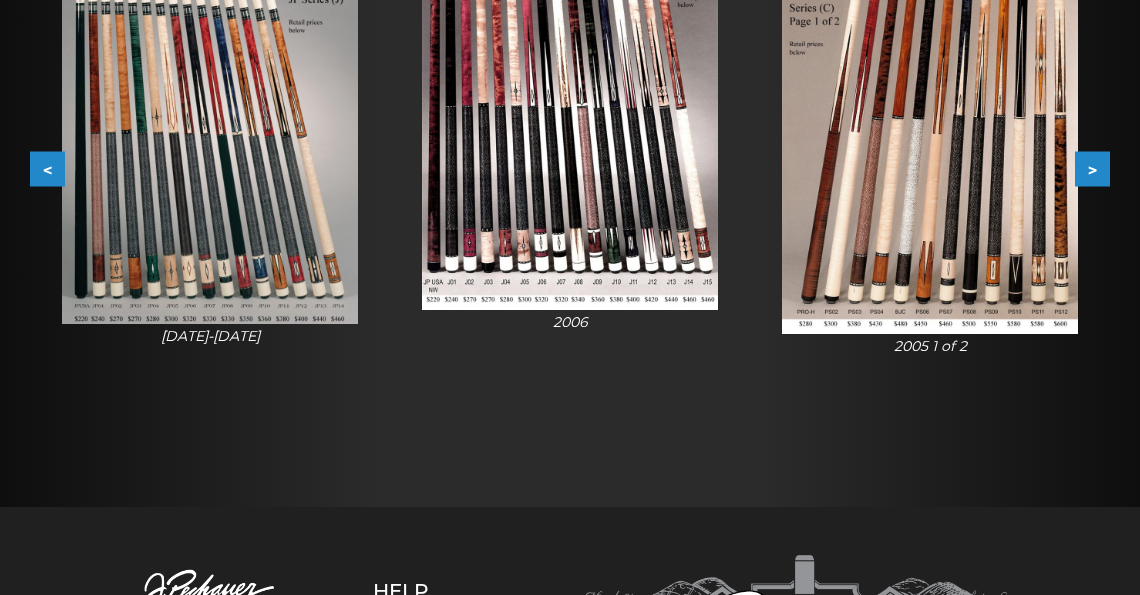 click on ">" at bounding box center [1092, 168] 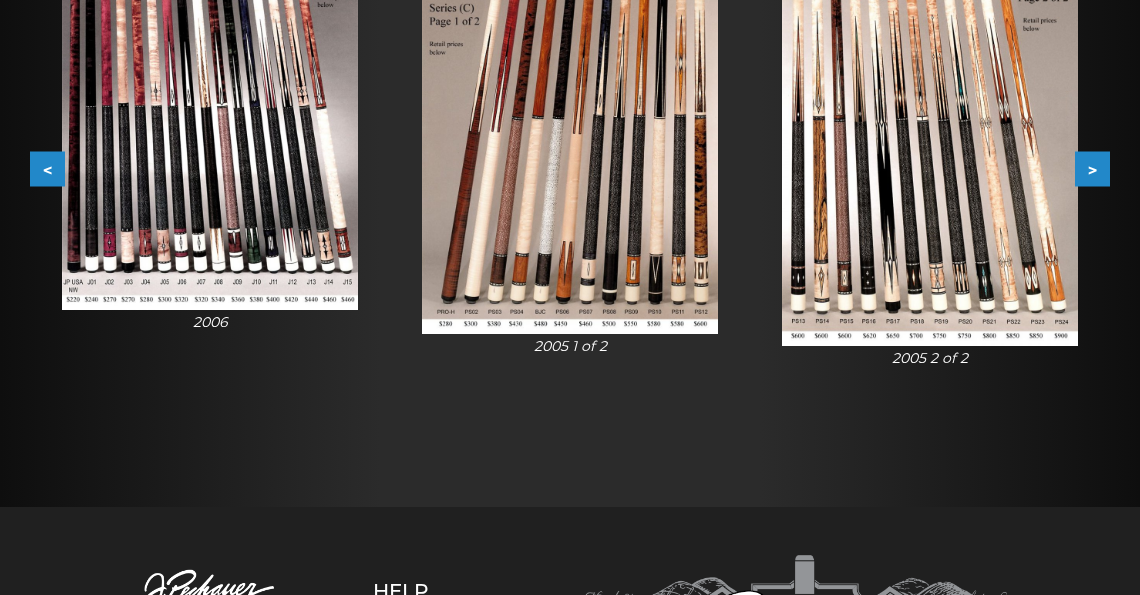 click on ">" at bounding box center (1092, 168) 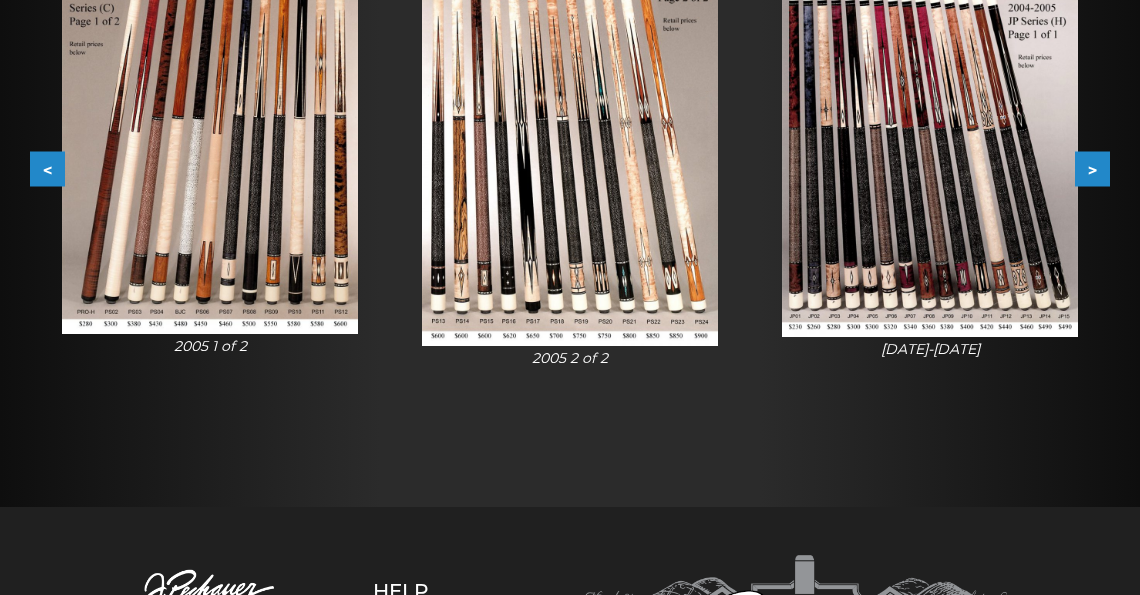 click on "<" at bounding box center [47, 168] 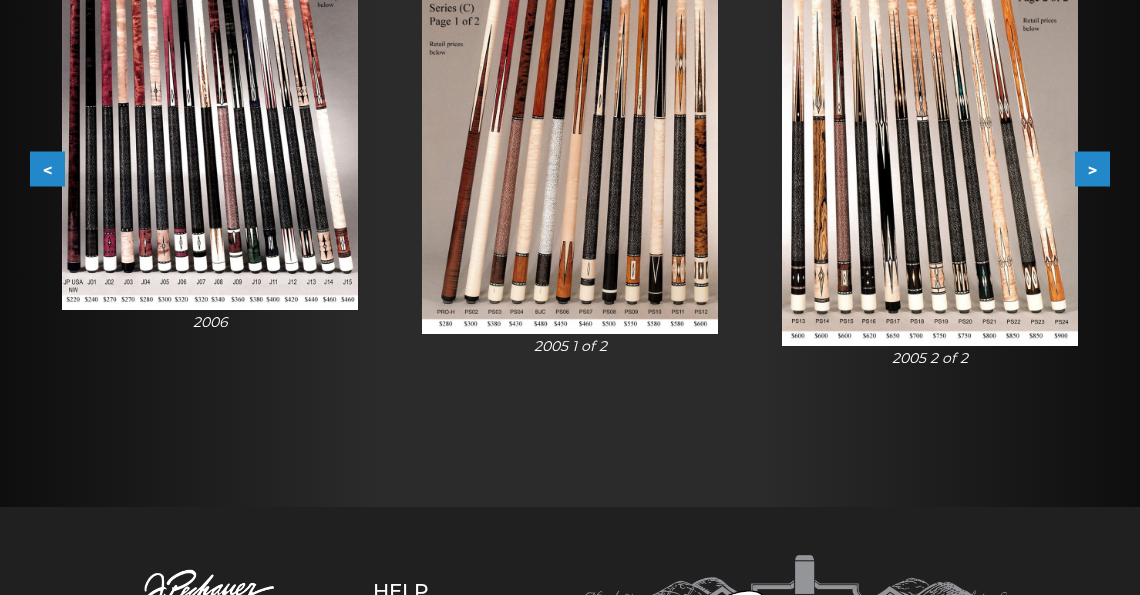 click on "<" at bounding box center [47, 168] 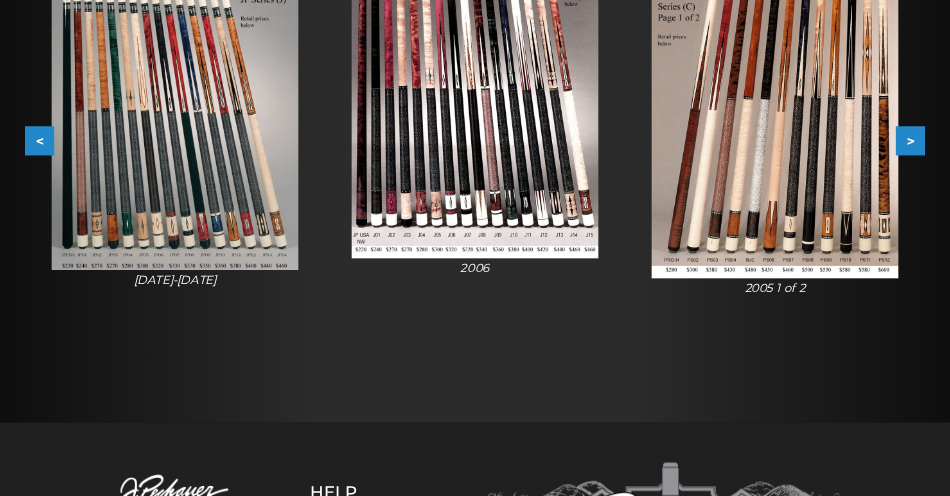 scroll, scrollTop: 486, scrollLeft: 0, axis: vertical 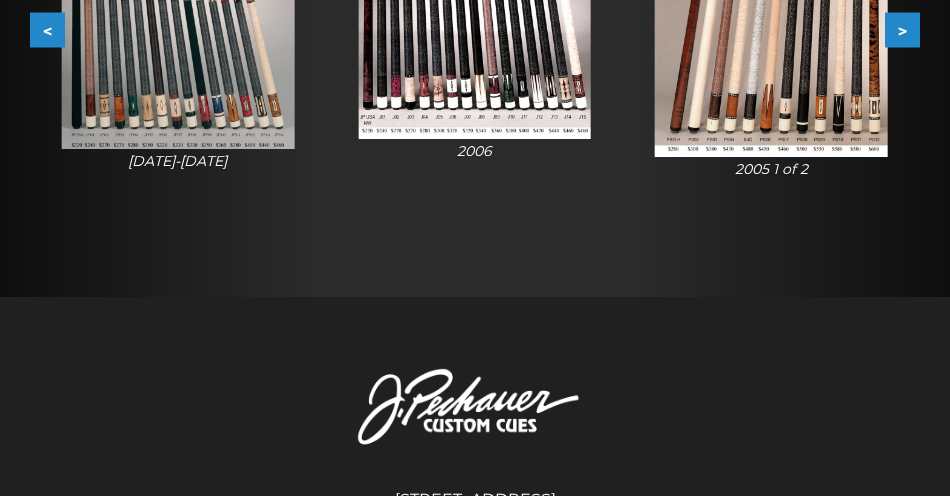 click on "<" at bounding box center (47, 29) 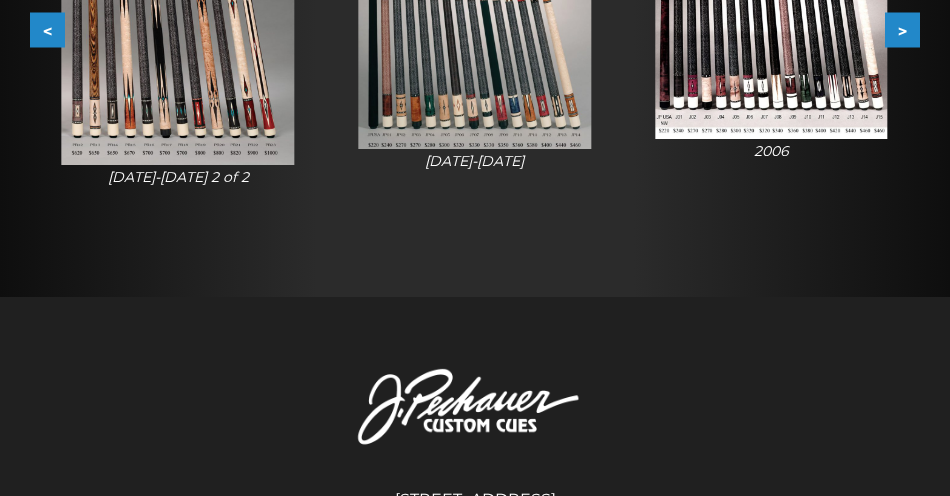 click on ">" at bounding box center (902, 29) 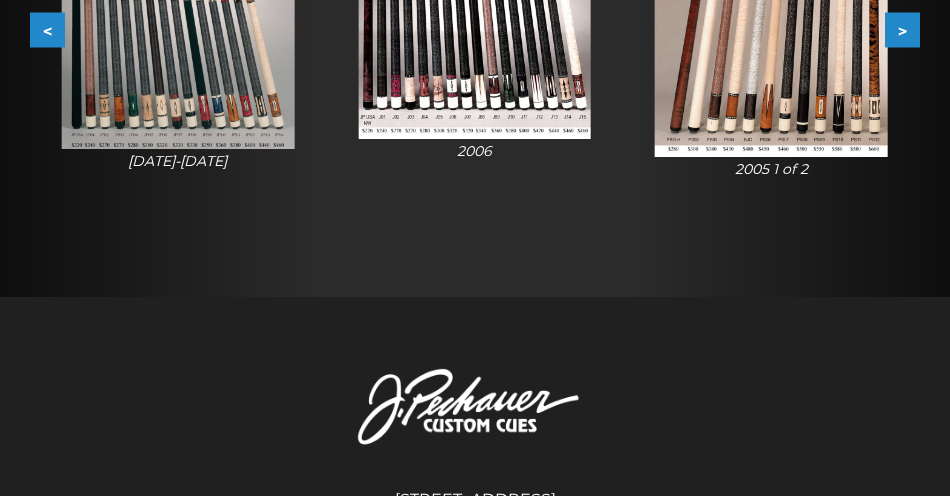 click on ">" at bounding box center [902, 29] 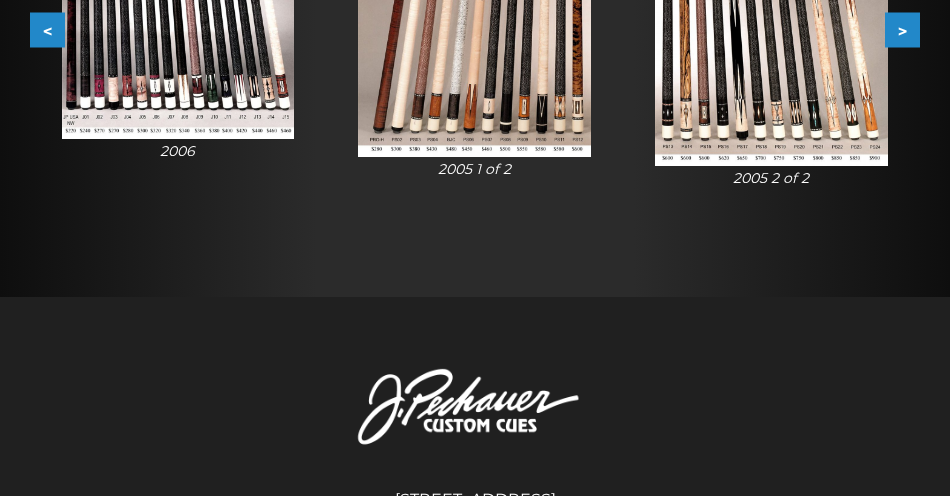 click on ">" at bounding box center (902, 29) 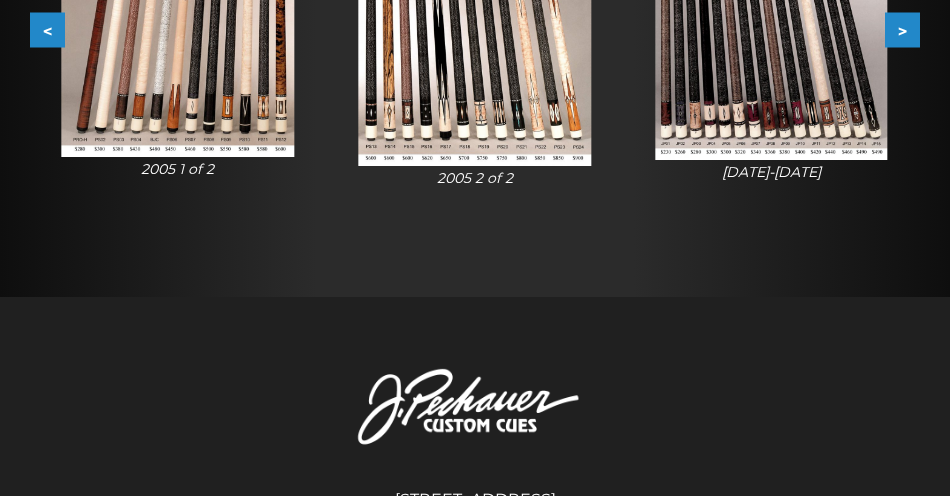 click on "<" at bounding box center [47, 29] 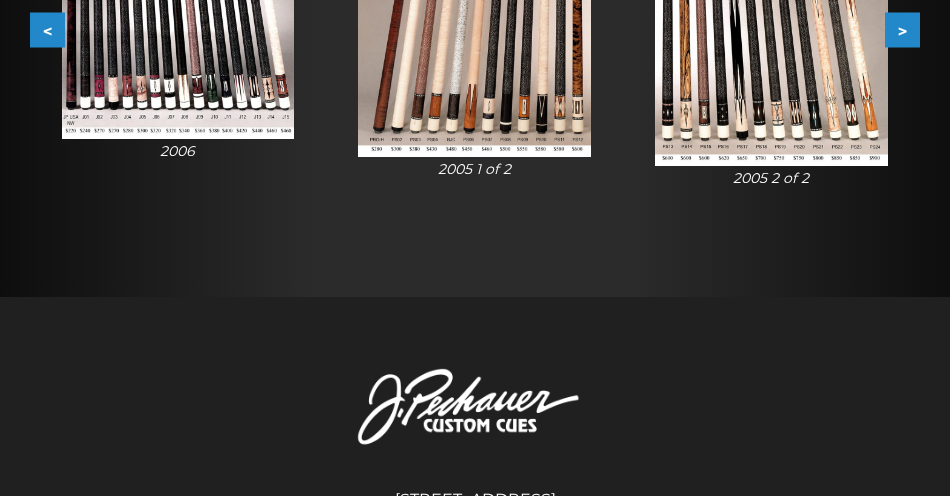 click on "<" at bounding box center [47, 29] 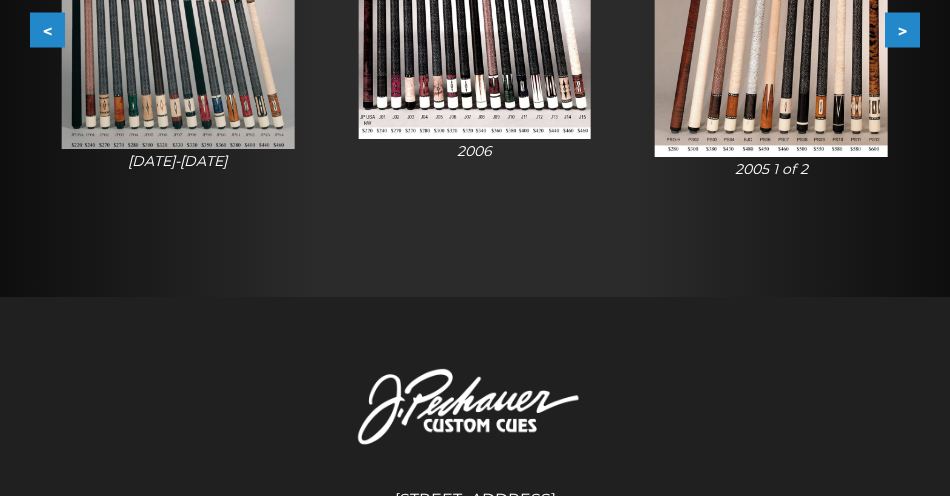 click on "<" at bounding box center (47, 29) 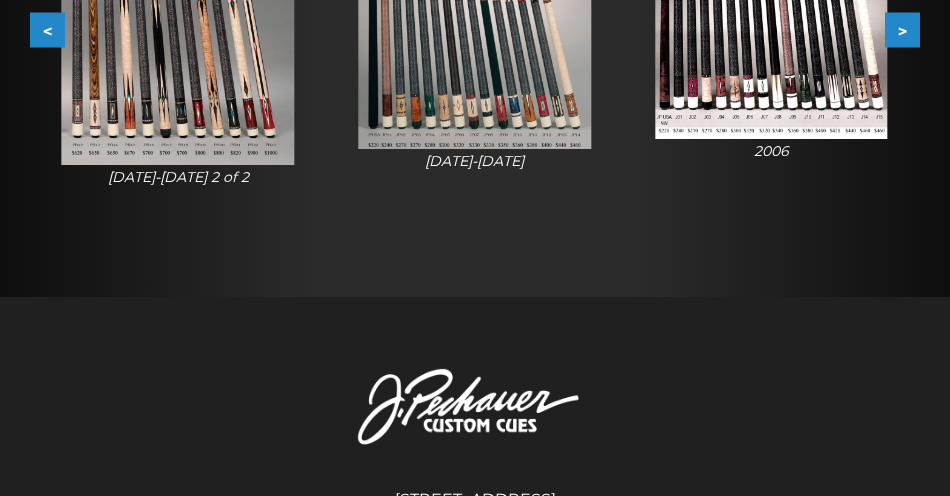 click on "<" at bounding box center [47, 29] 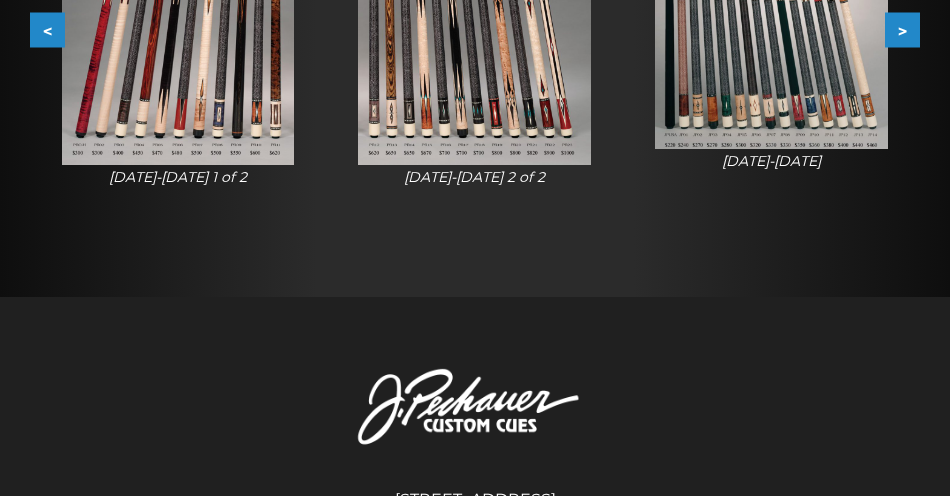 click on "<" at bounding box center [47, 29] 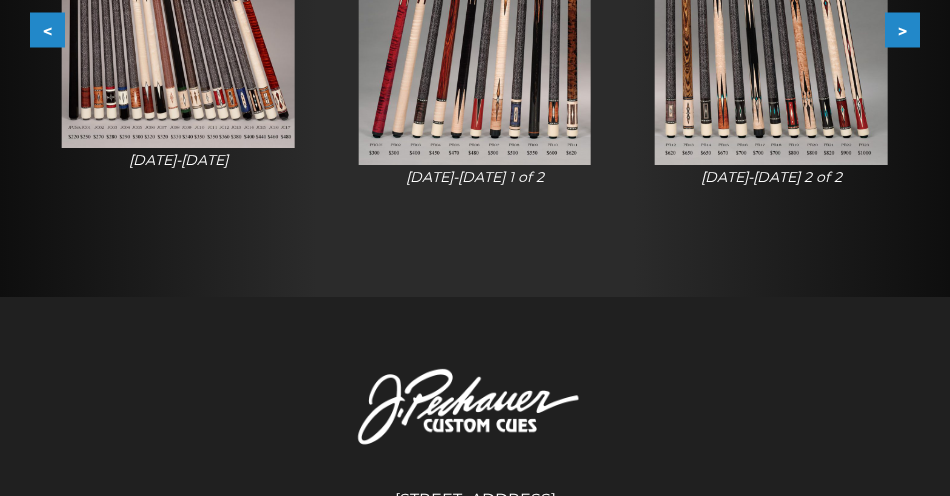 click on "<" at bounding box center (47, 29) 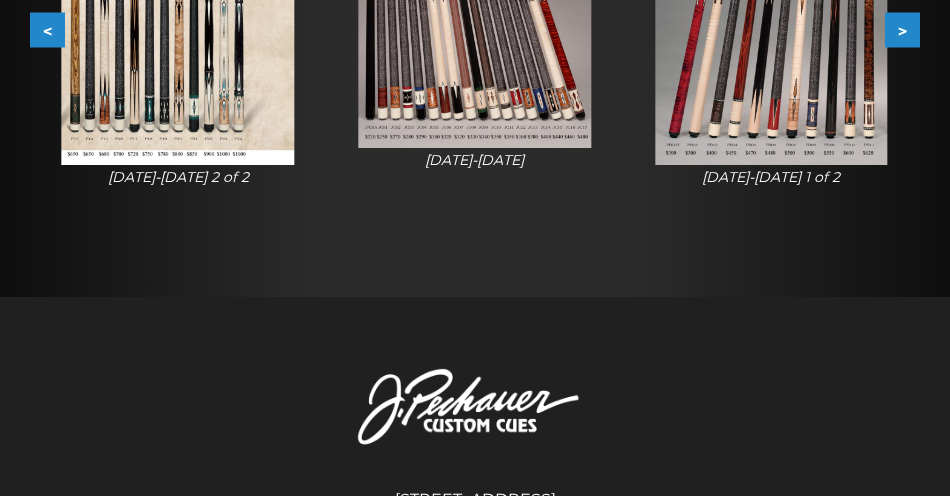 click on "<" at bounding box center (47, 29) 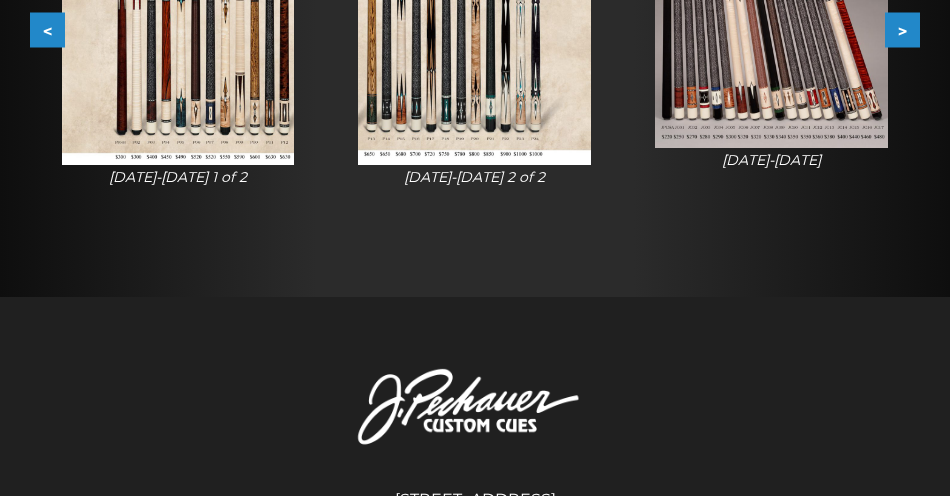 click on ">" at bounding box center [902, 29] 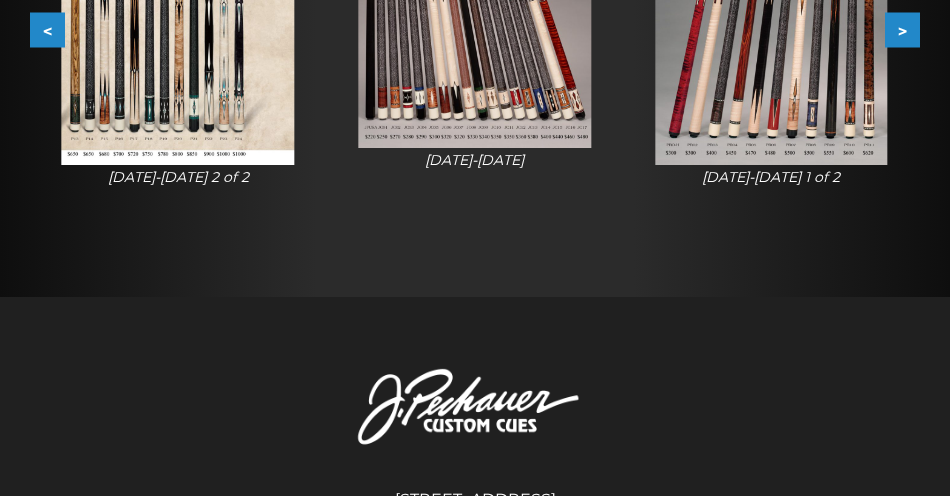 click on "<" at bounding box center [47, 29] 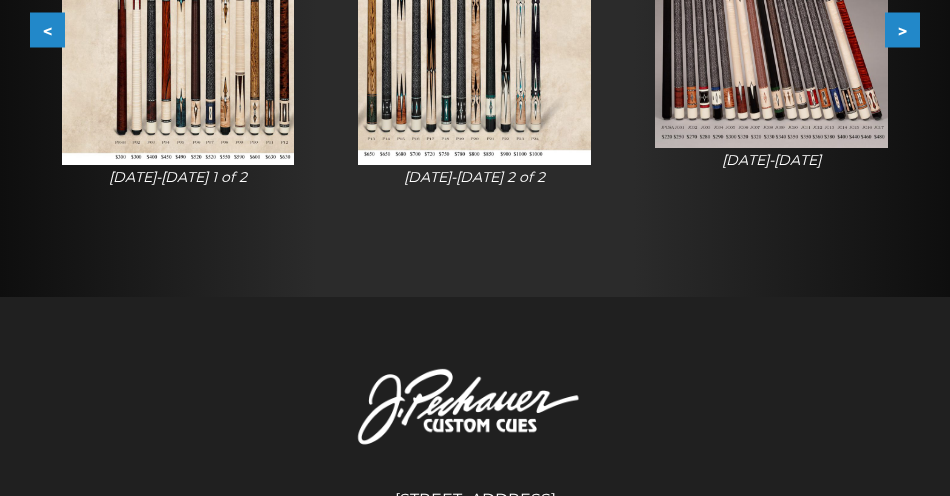 click on "<" at bounding box center (47, 29) 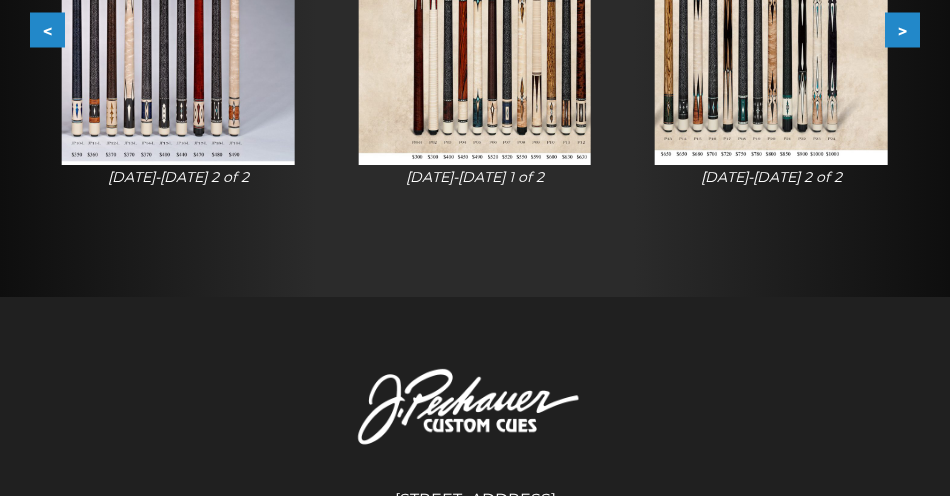 click on "<" at bounding box center (47, 29) 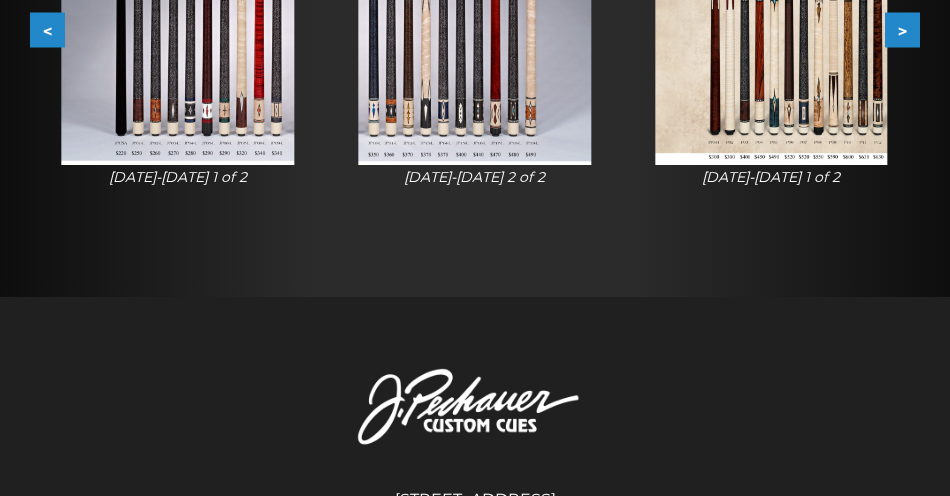 click on "<" at bounding box center [47, 29] 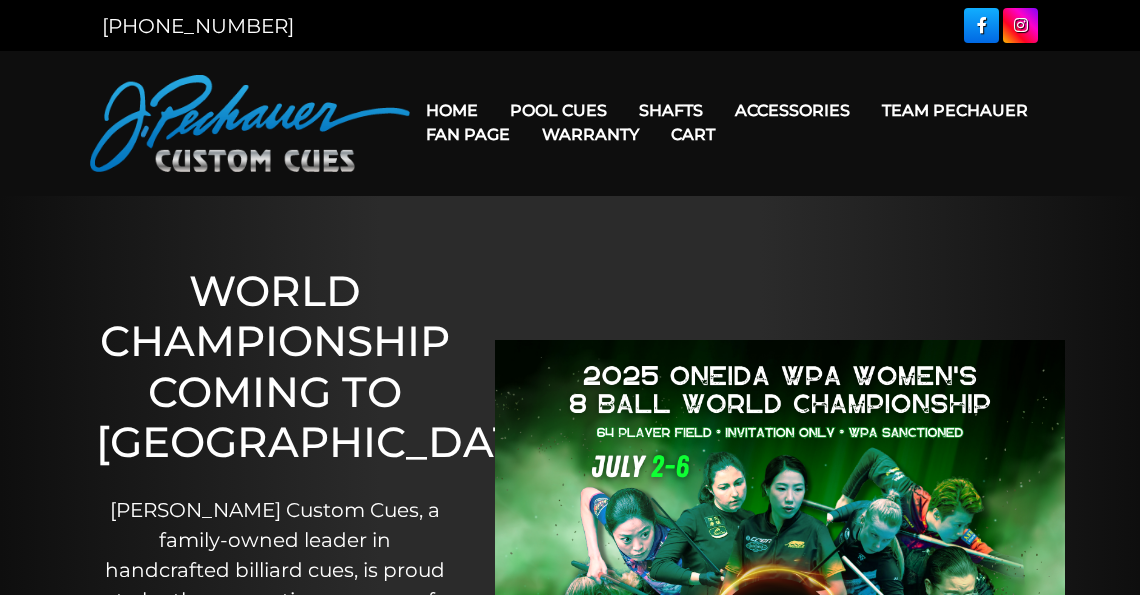 scroll, scrollTop: 0, scrollLeft: 0, axis: both 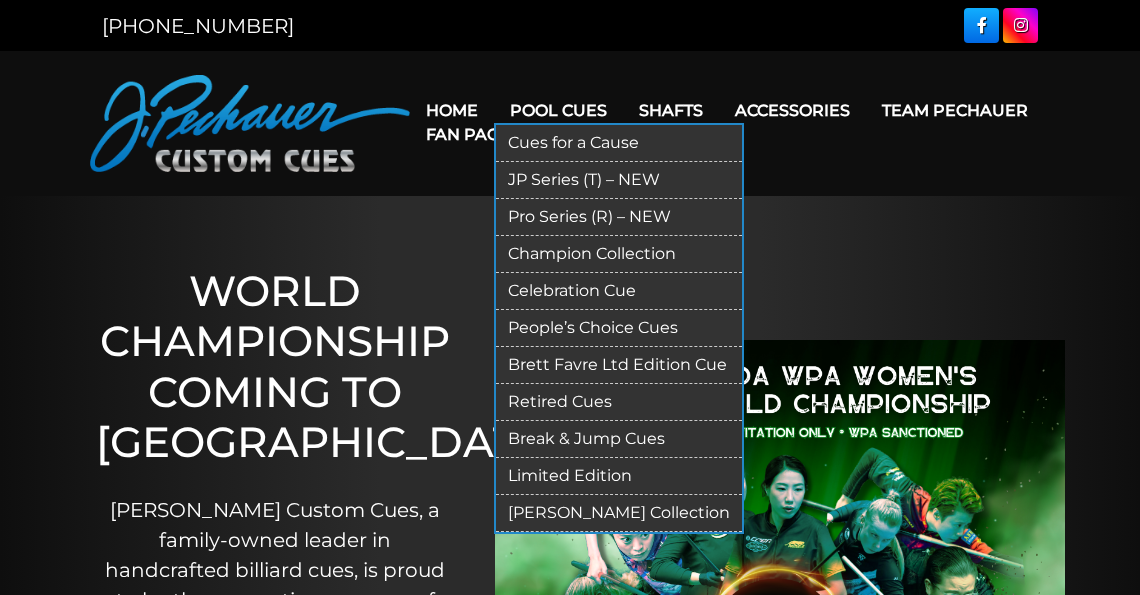 click on "JP Series (T) – NEW" at bounding box center (619, 180) 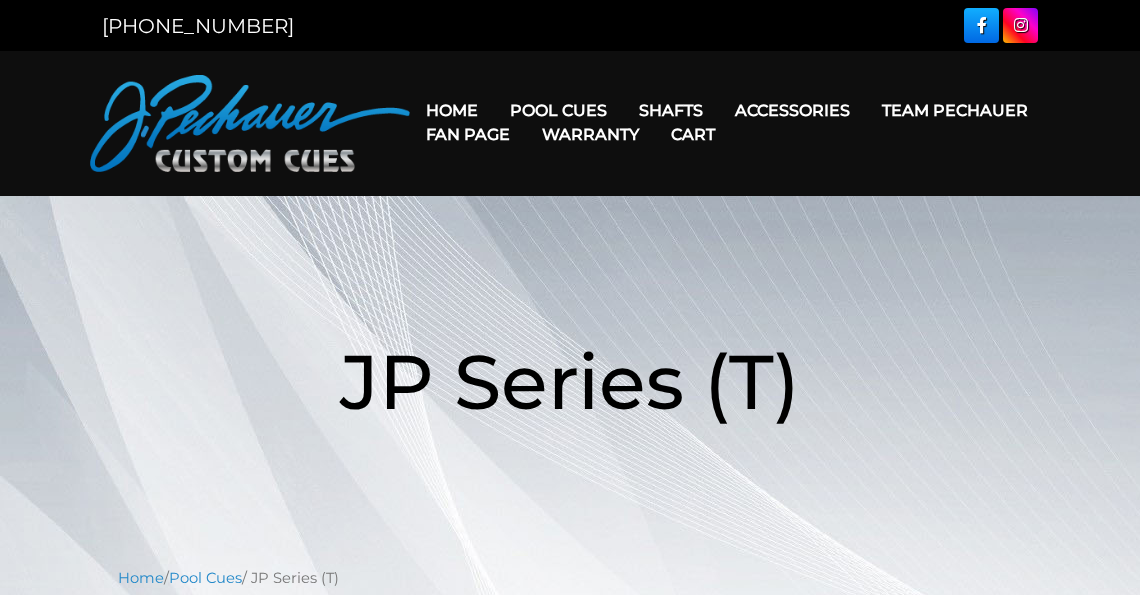 scroll, scrollTop: 0, scrollLeft: 0, axis: both 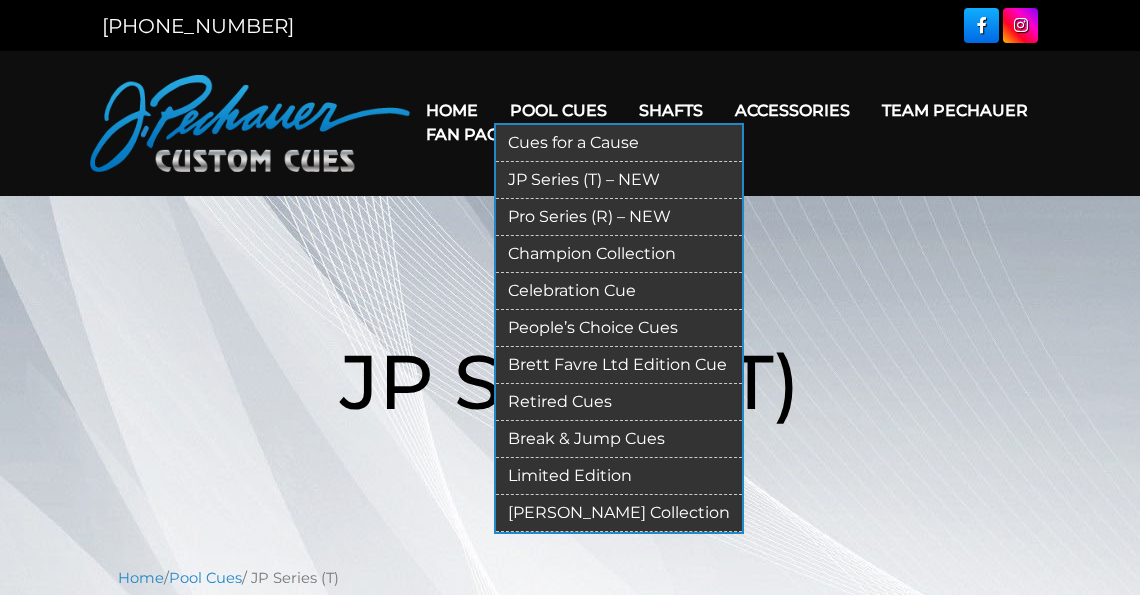 click on "Pro Series (R) – NEW" at bounding box center [619, 217] 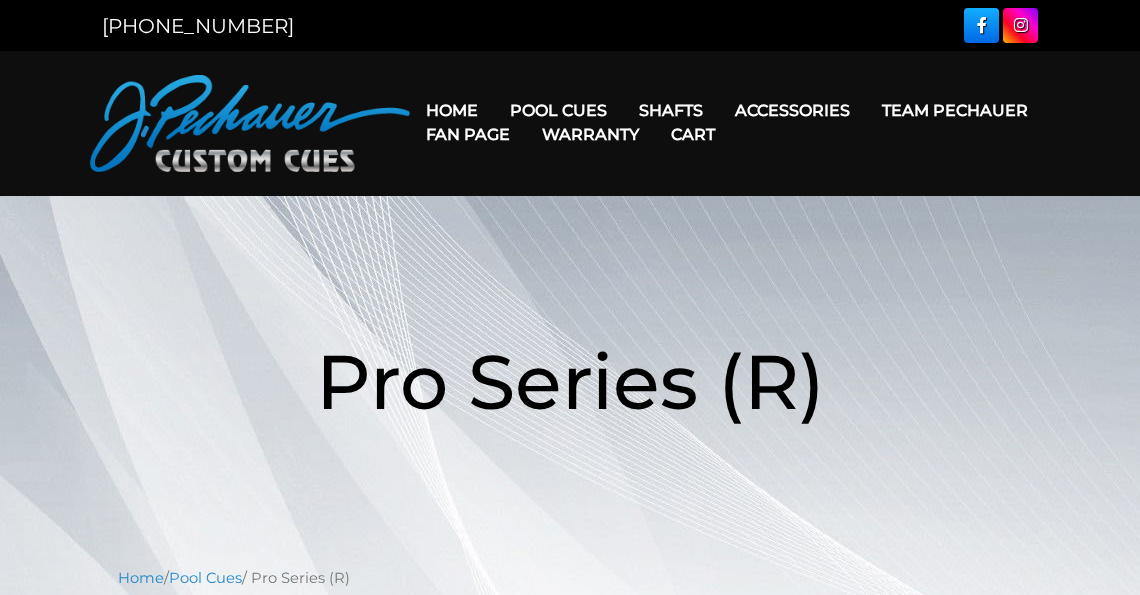 scroll, scrollTop: 0, scrollLeft: 0, axis: both 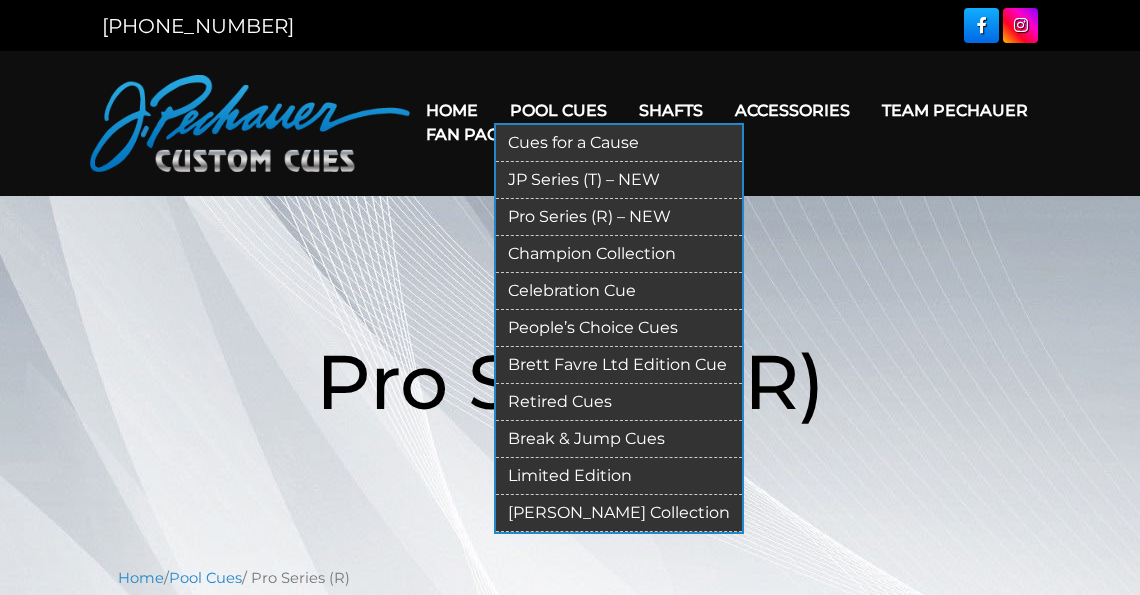 click on "JP Series (T) – NEW" at bounding box center (619, 180) 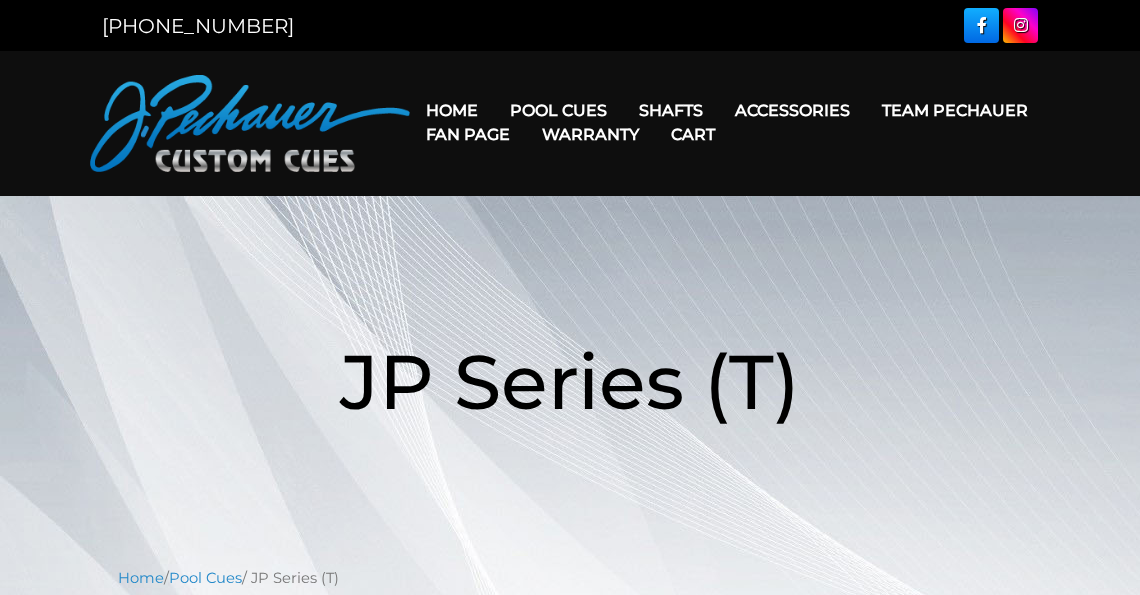 scroll, scrollTop: 0, scrollLeft: 0, axis: both 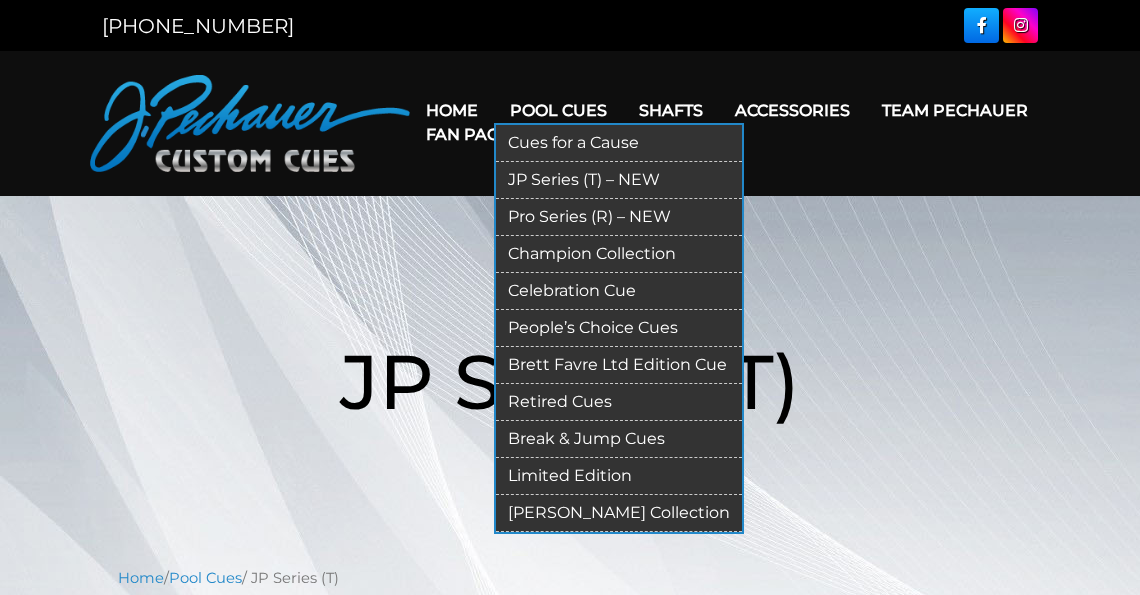 click on "Pro Series (R) – NEW" at bounding box center [619, 217] 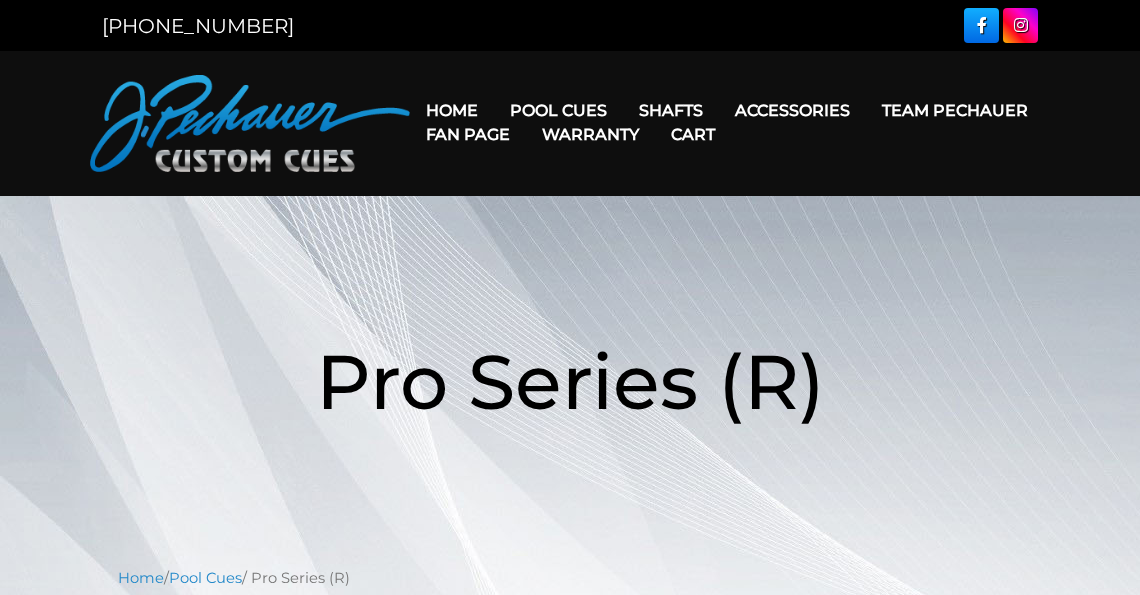 scroll, scrollTop: 0, scrollLeft: 0, axis: both 